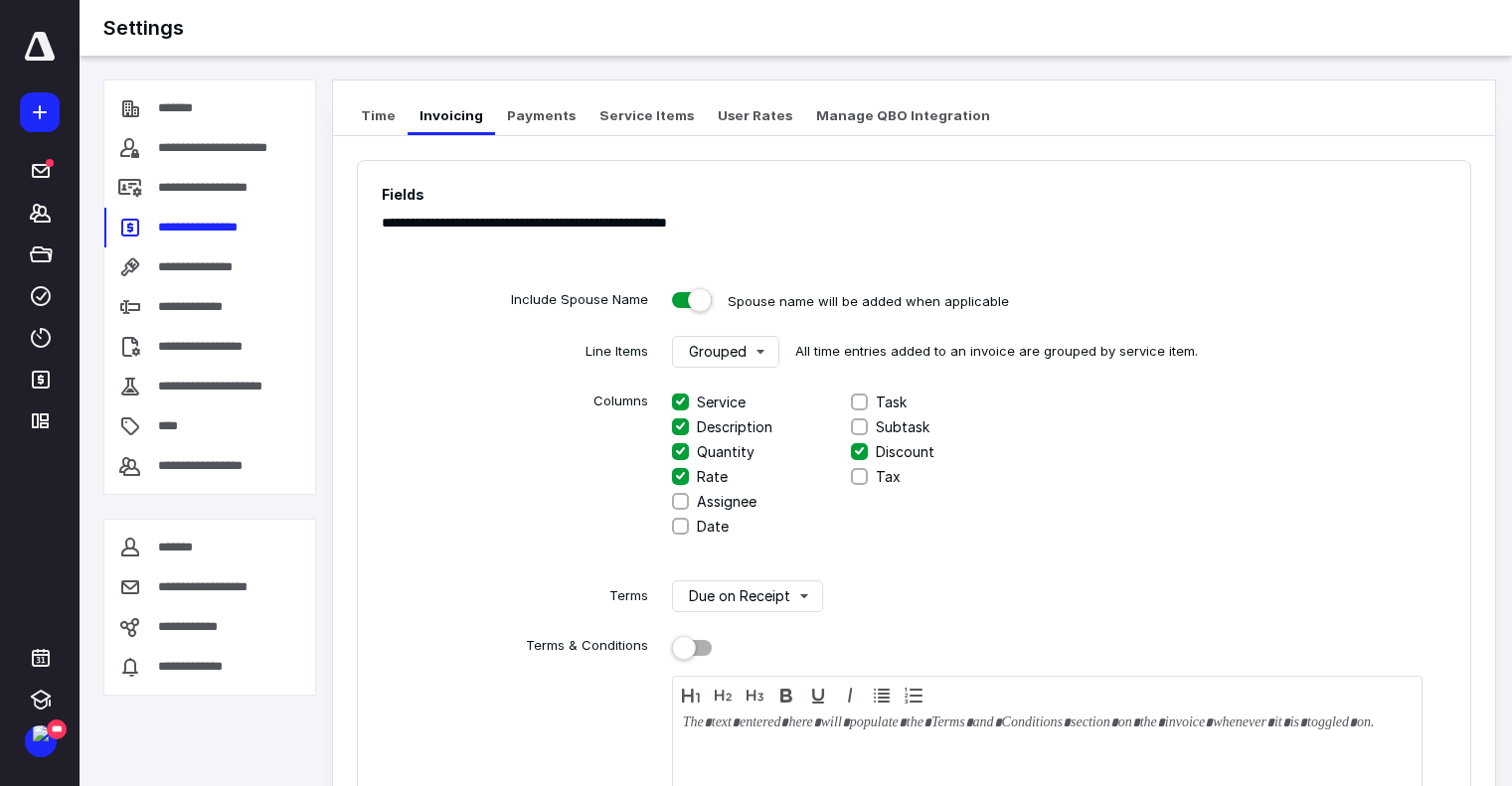 click 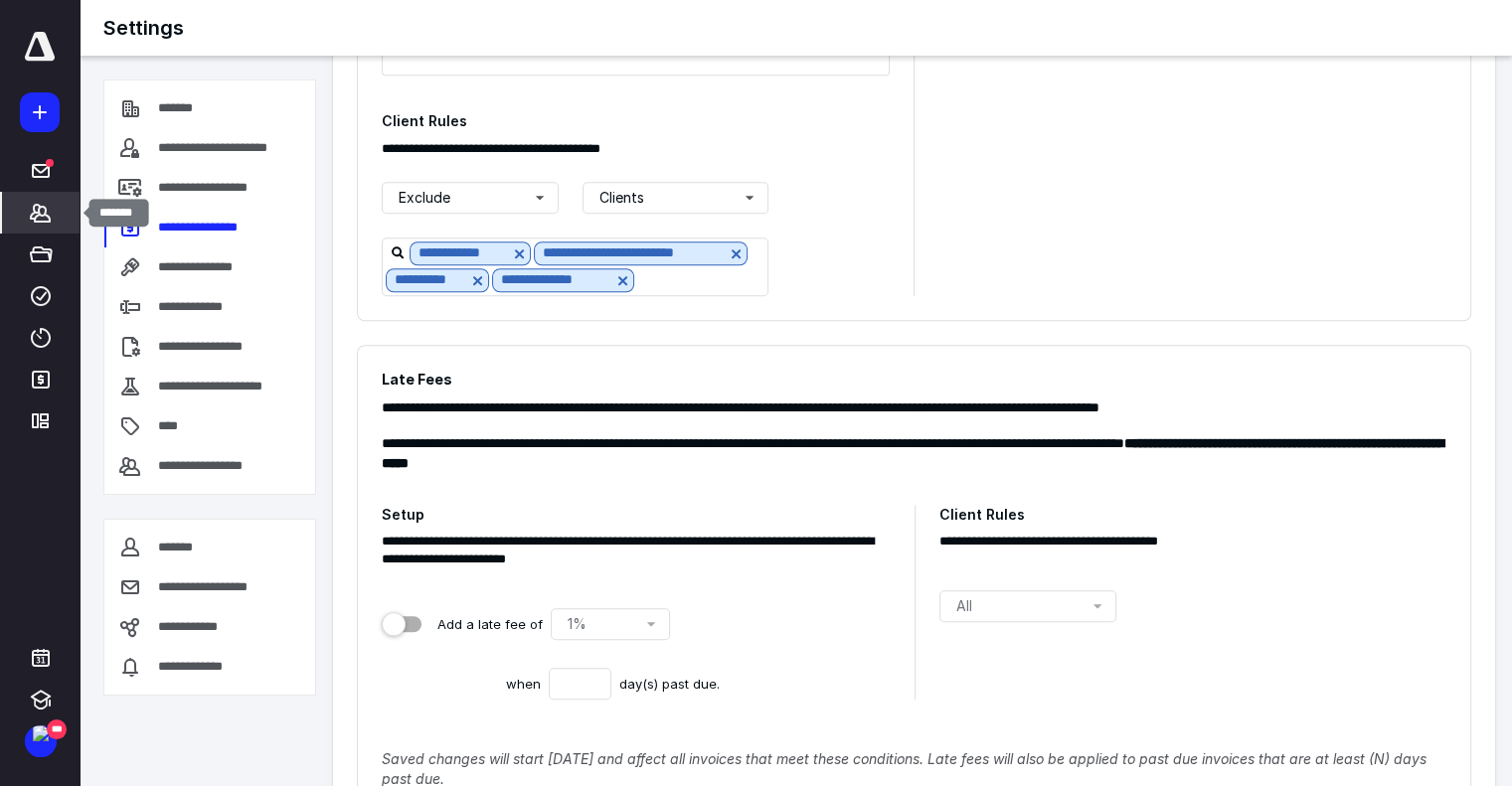scroll, scrollTop: 0, scrollLeft: 0, axis: both 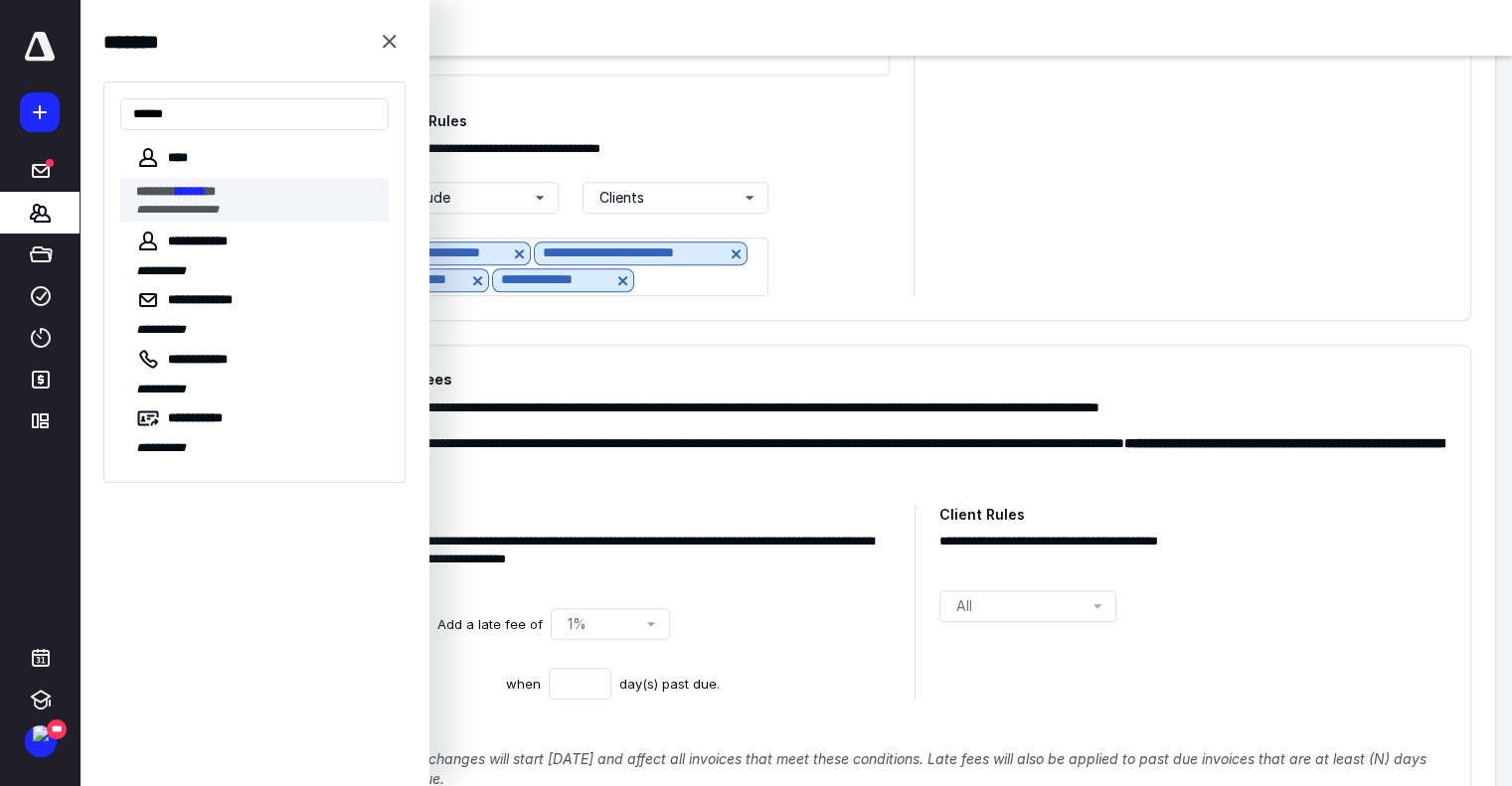 type on "******" 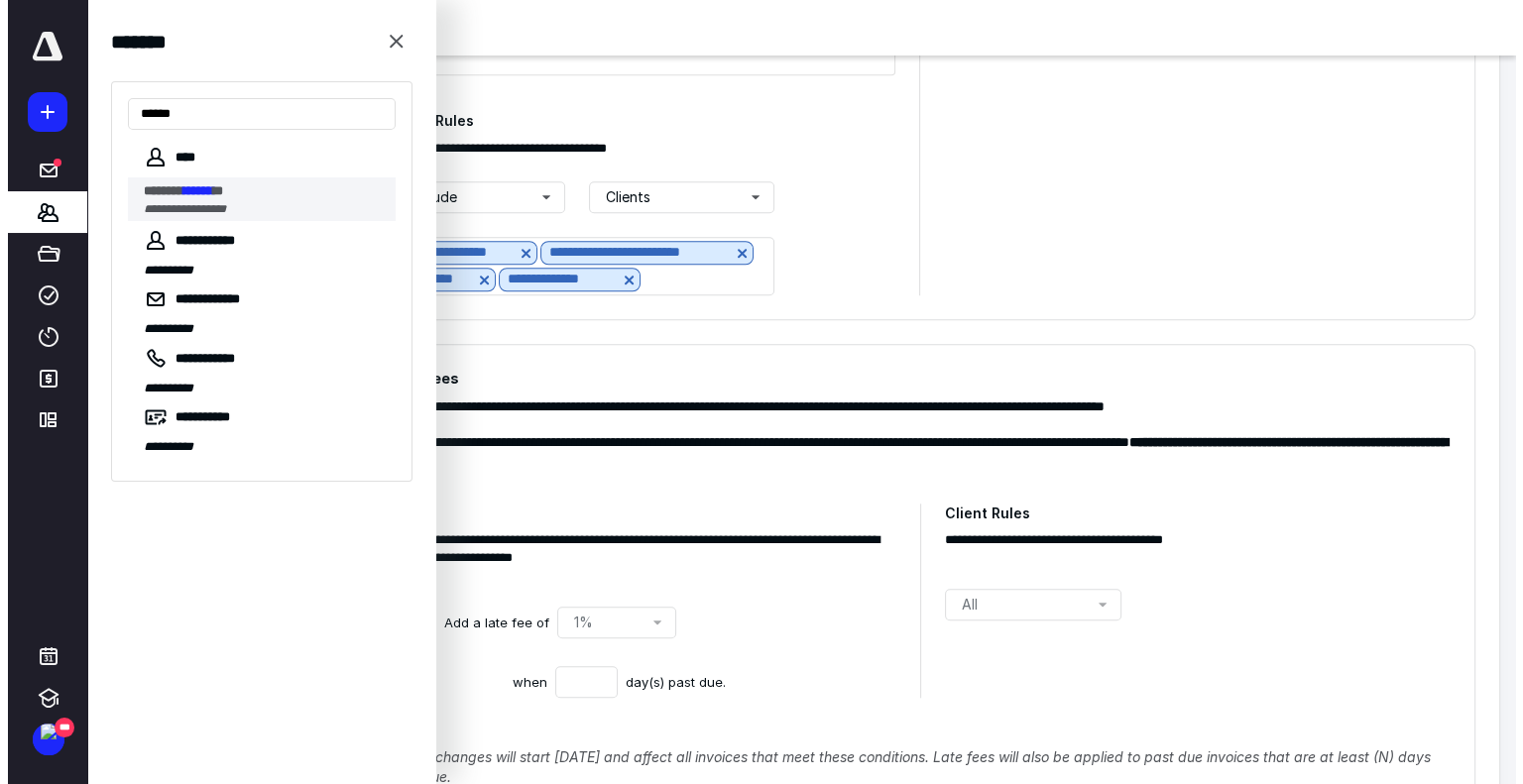 scroll, scrollTop: 0, scrollLeft: 0, axis: both 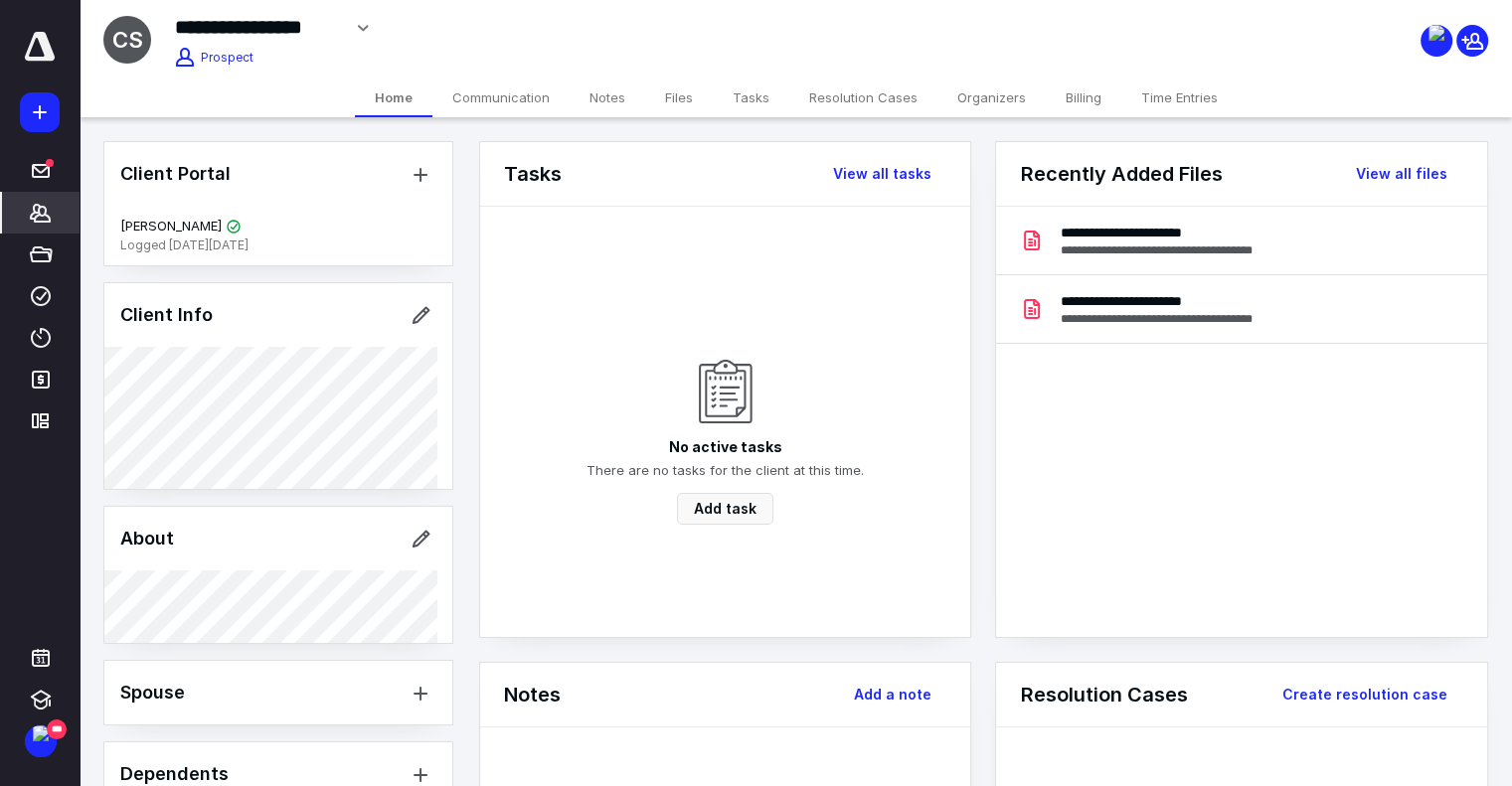 click on "Files" at bounding box center (679, 97) 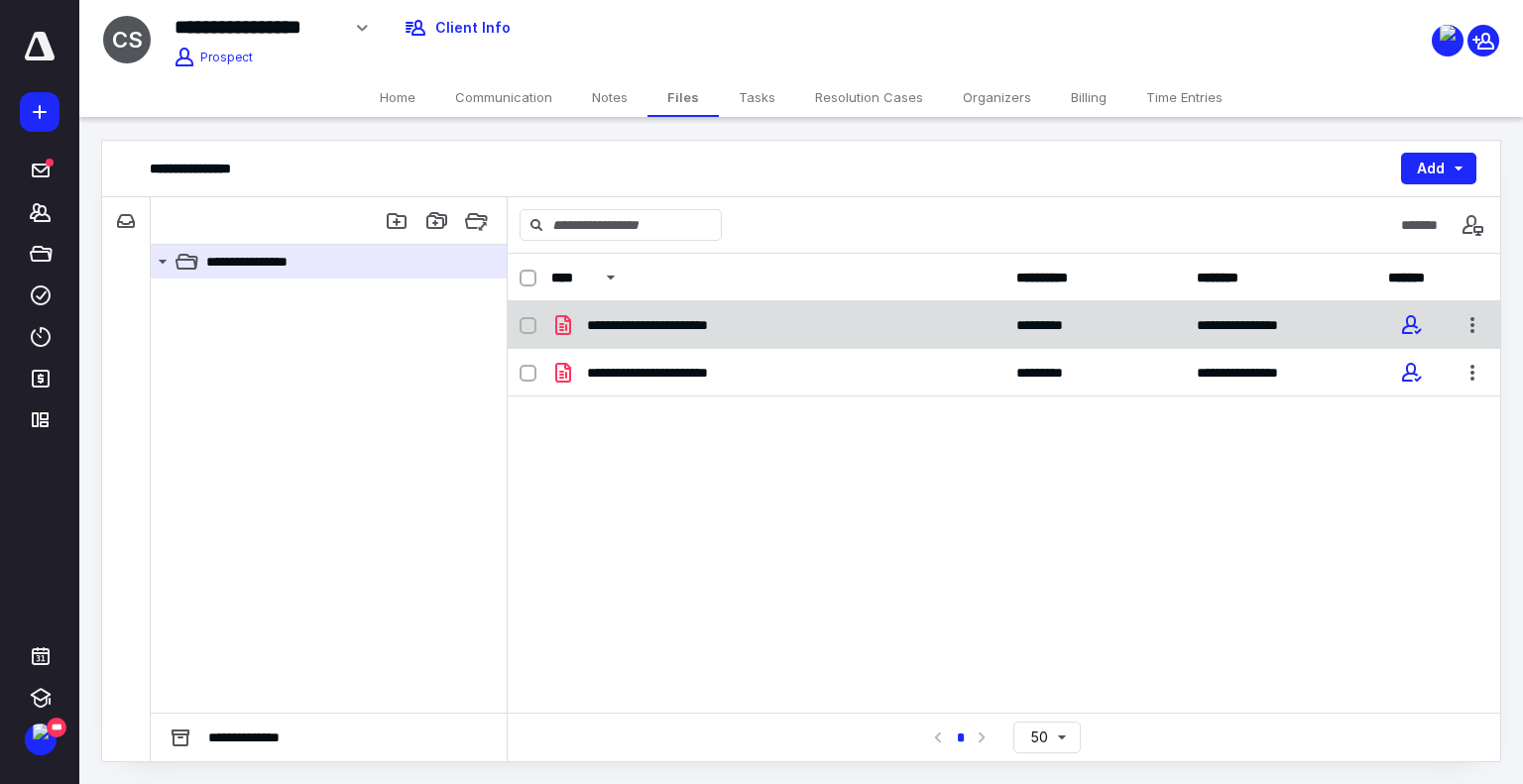 click on "**********" at bounding box center (1003, 325) 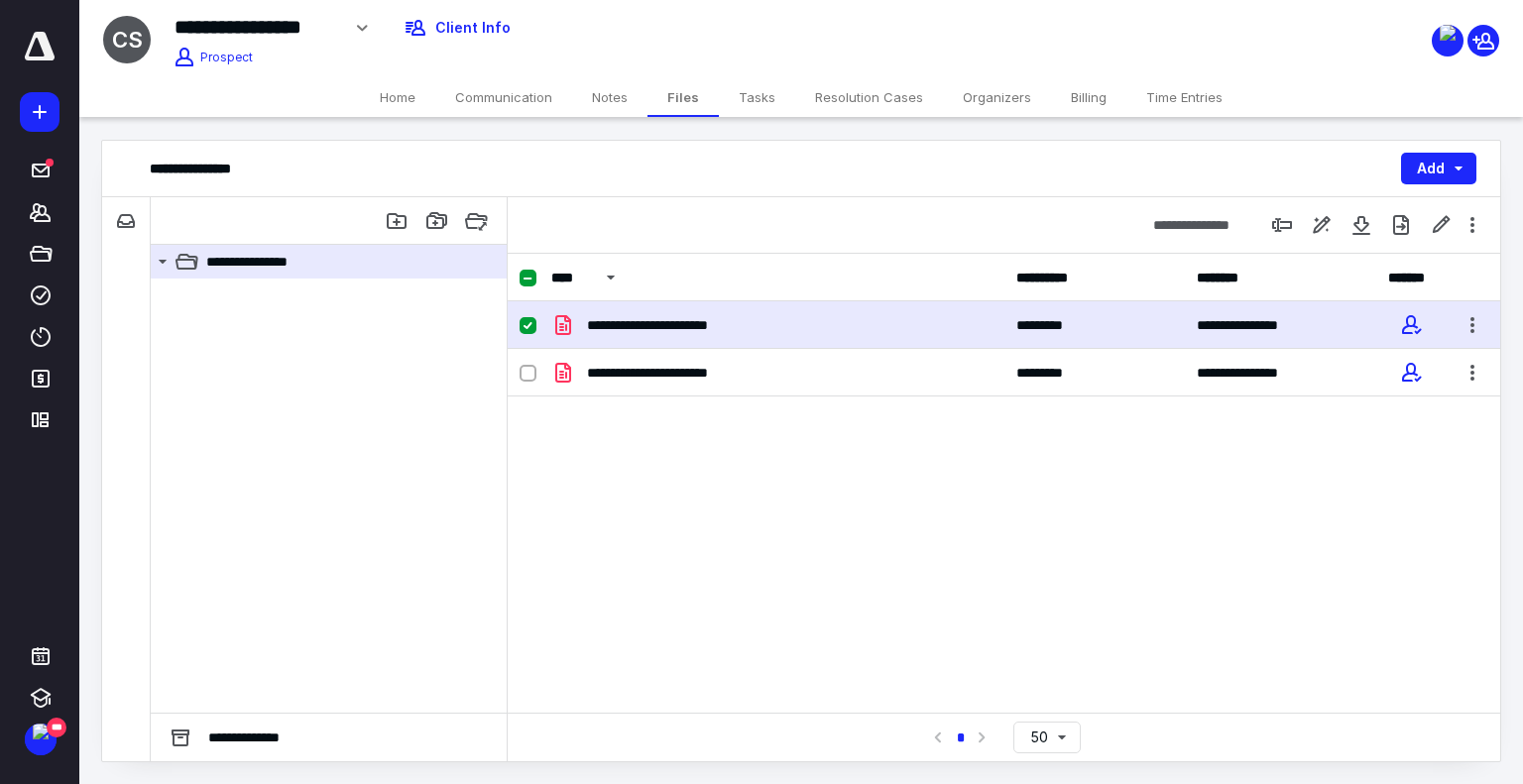 click on "**********" at bounding box center [1003, 325] 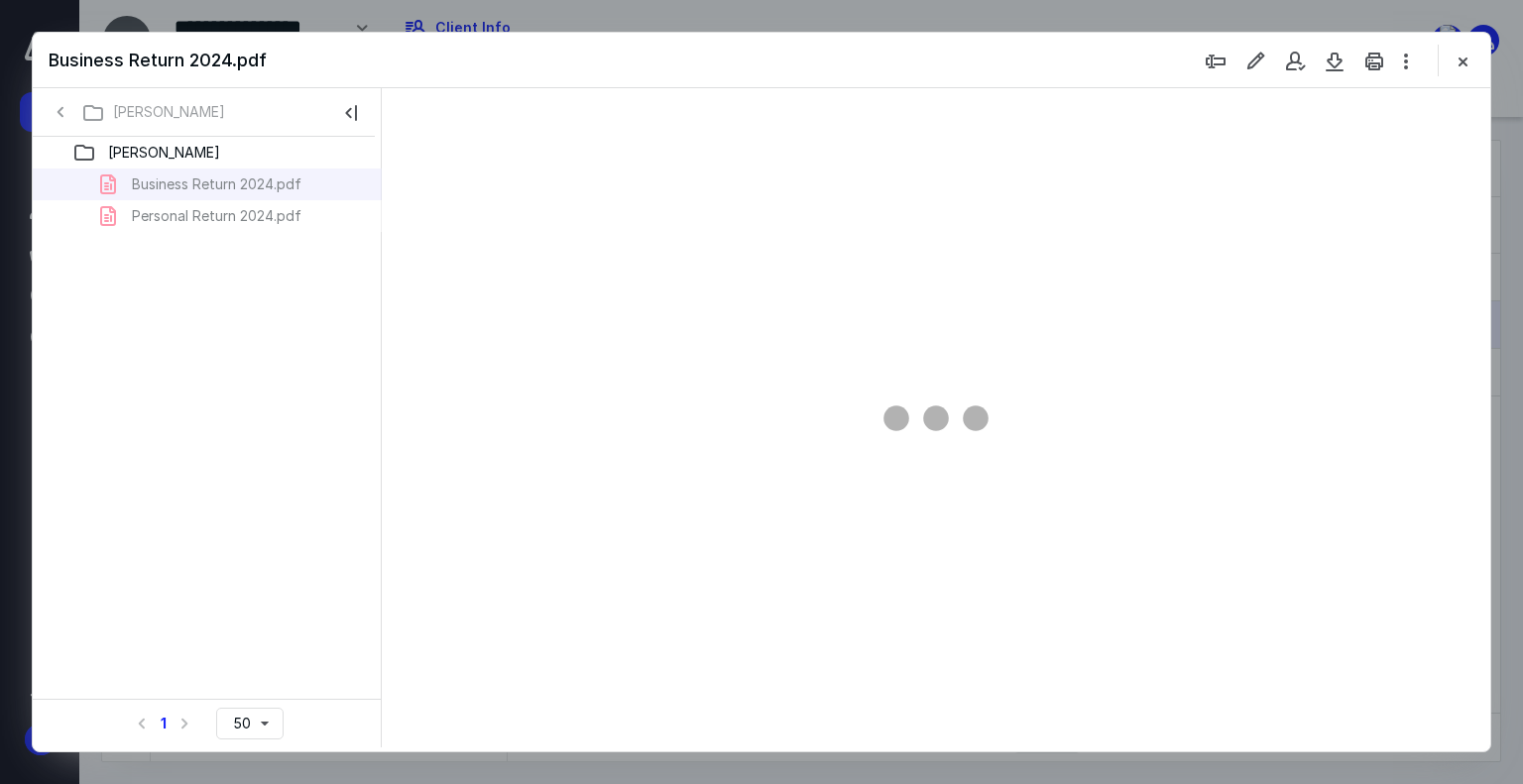 scroll, scrollTop: 0, scrollLeft: 0, axis: both 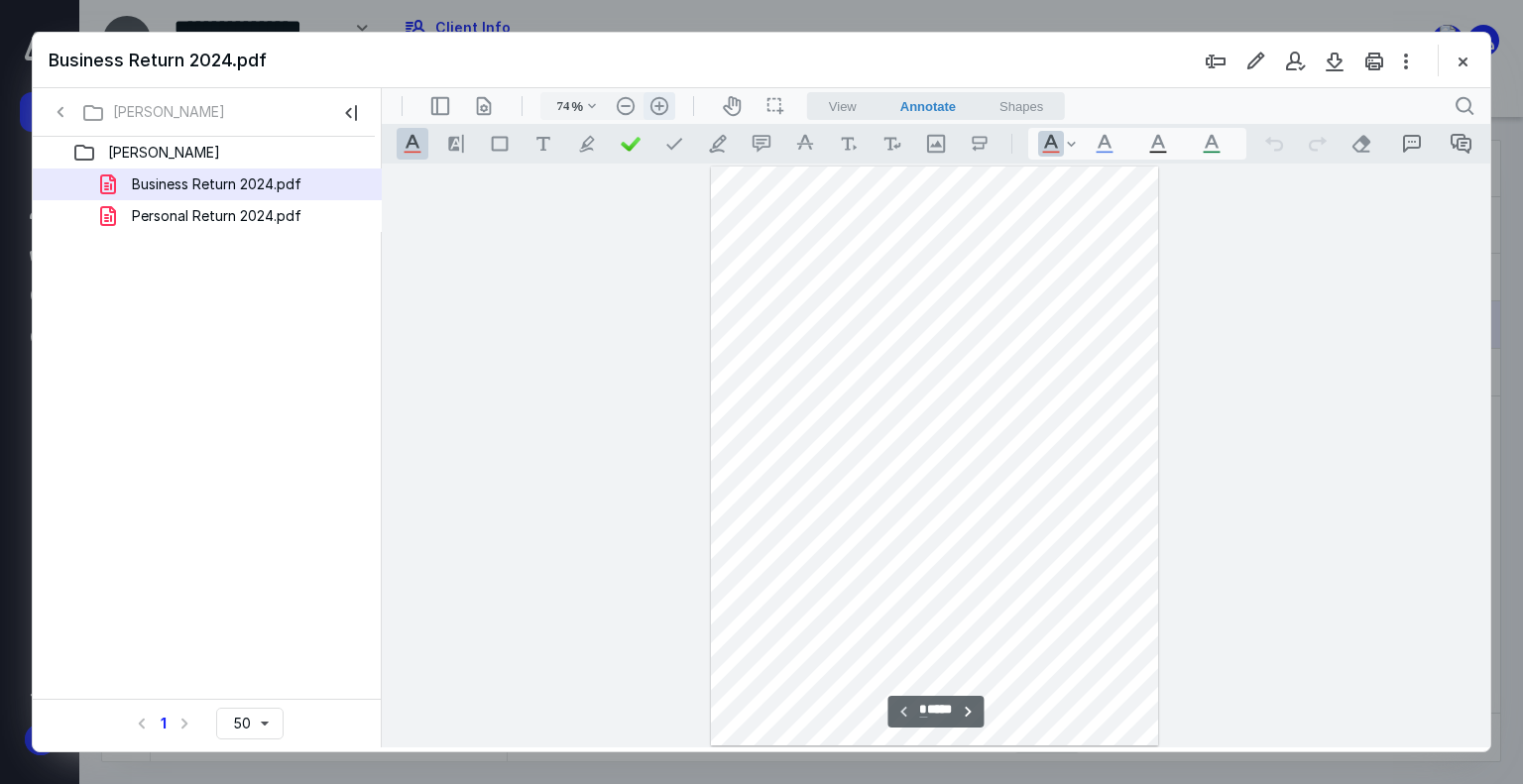 click on ".cls-1{fill:#abb0c4;} icon - header - zoom - in - line" at bounding box center (659, 106) 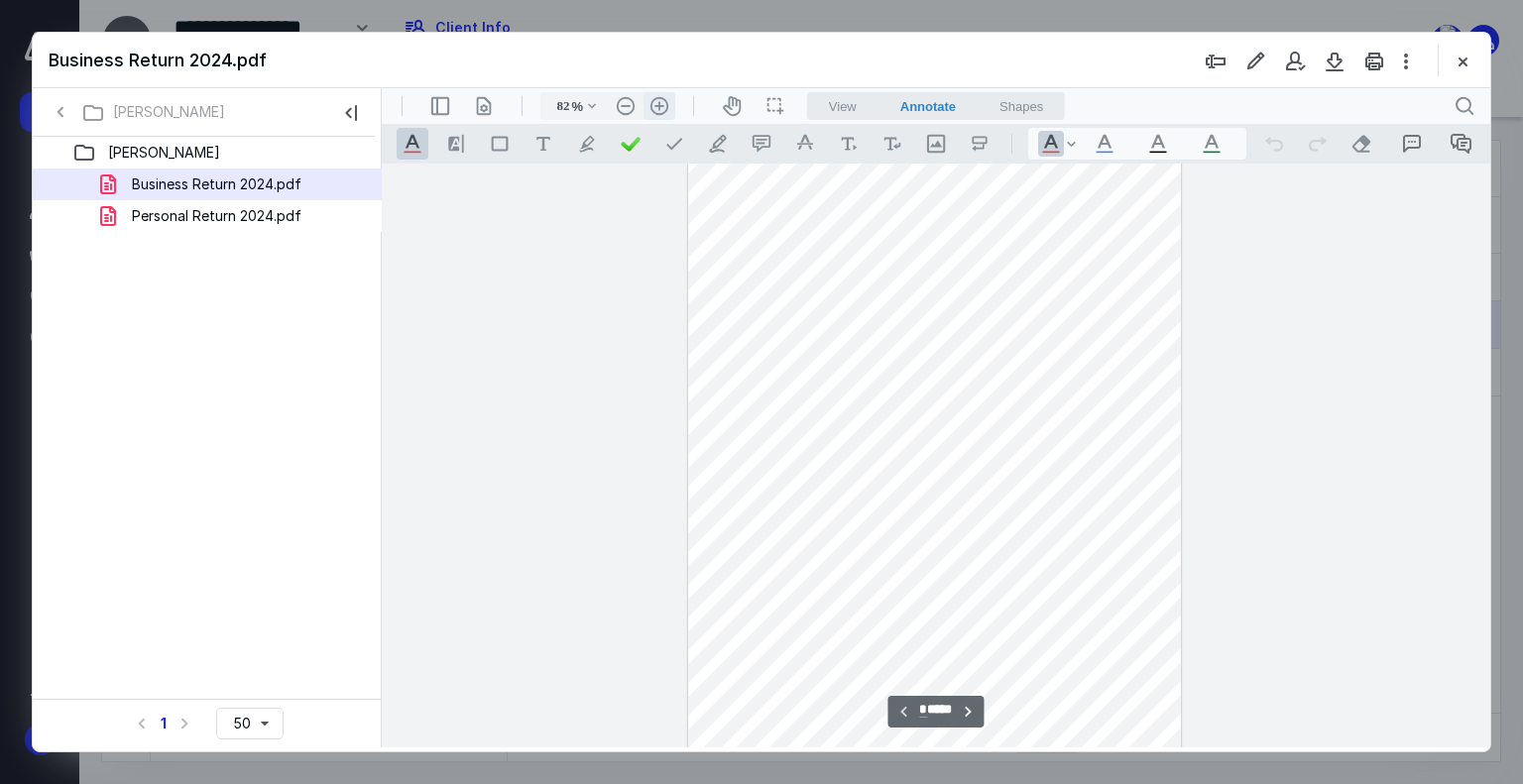 click on ".cls-1{fill:#abb0c4;} icon - header - zoom - in - line" at bounding box center [659, 106] 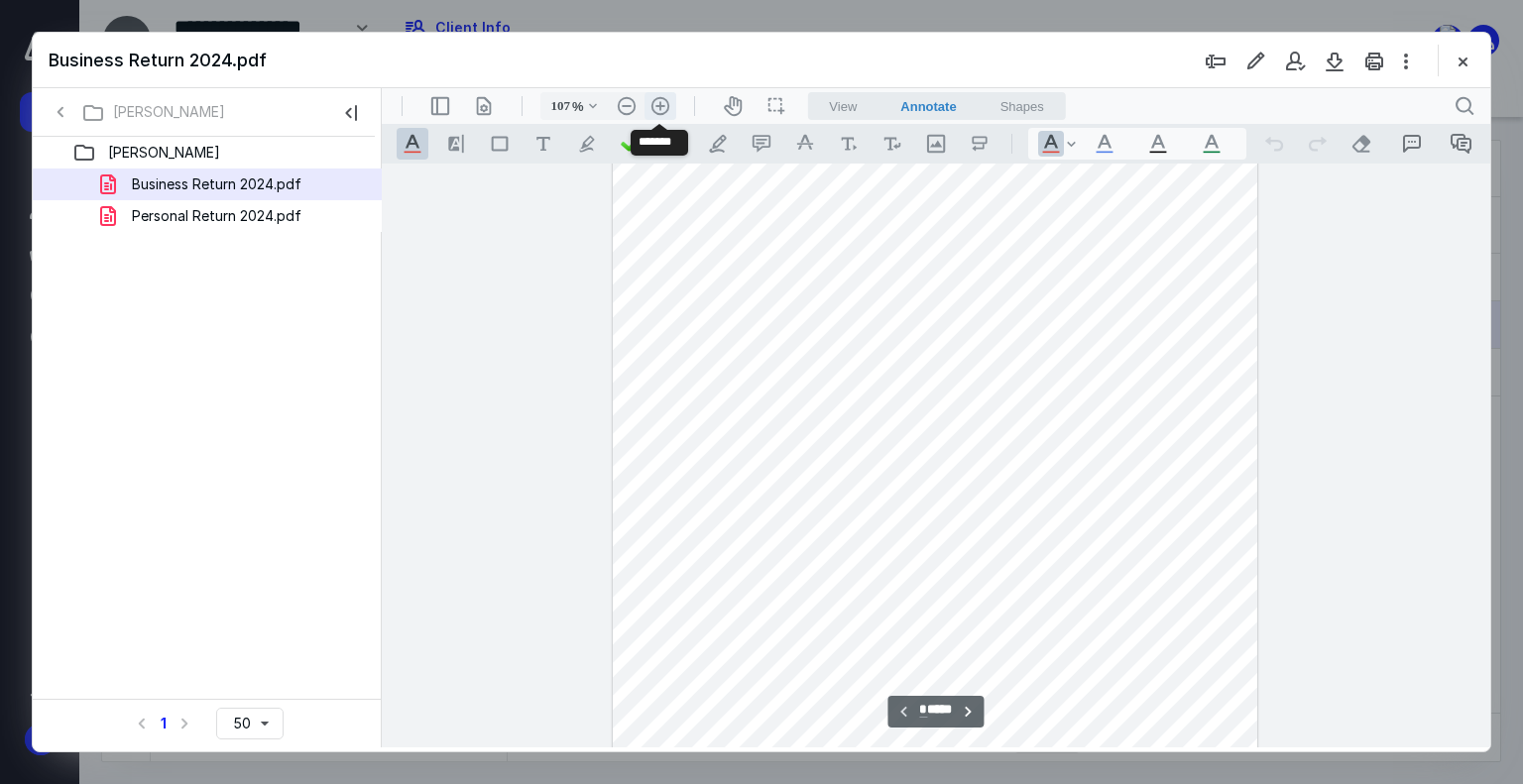 click on ".cls-1{fill:#abb0c4;} icon - header - zoom - in - line" at bounding box center [660, 106] 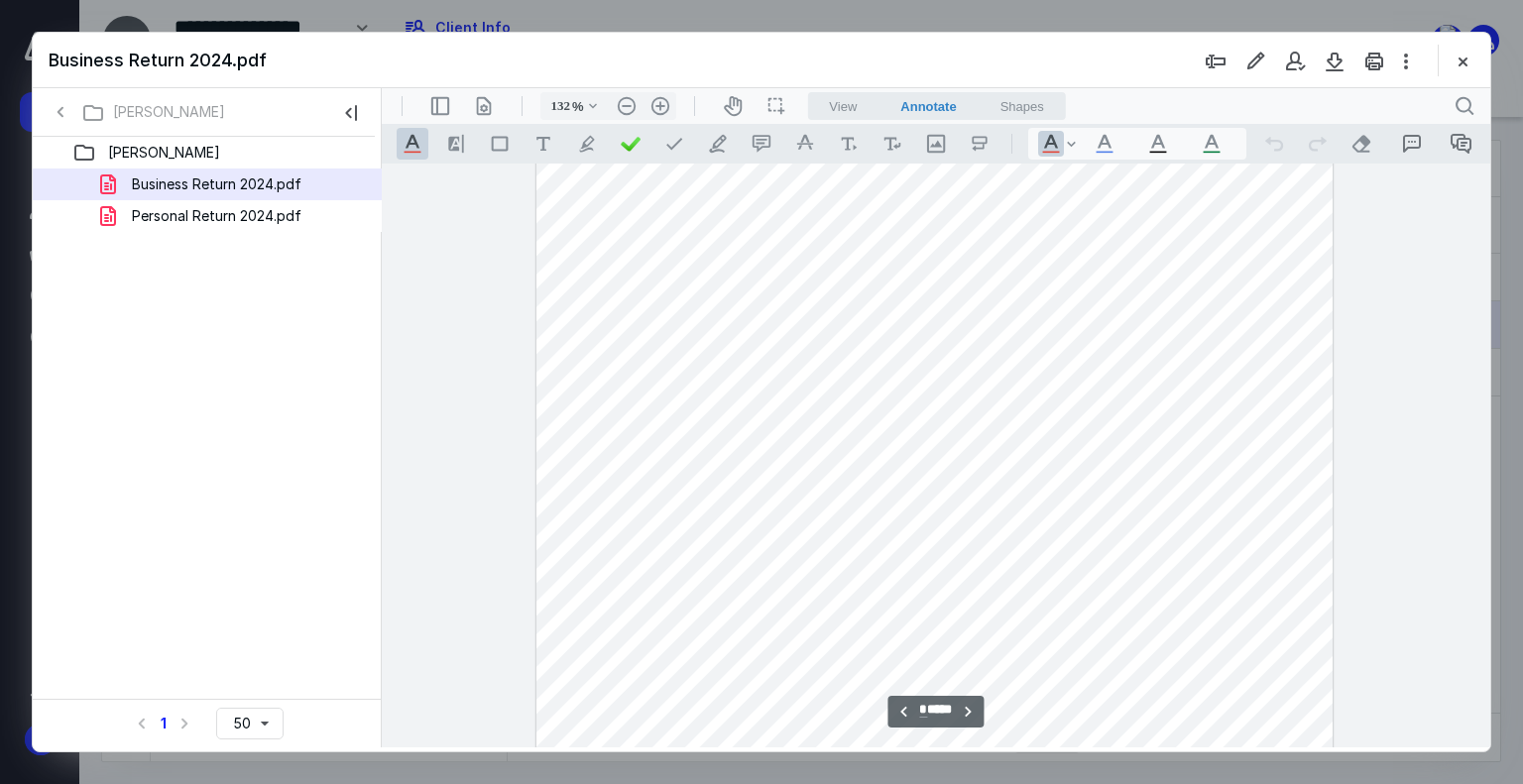 scroll, scrollTop: 2181, scrollLeft: 0, axis: vertical 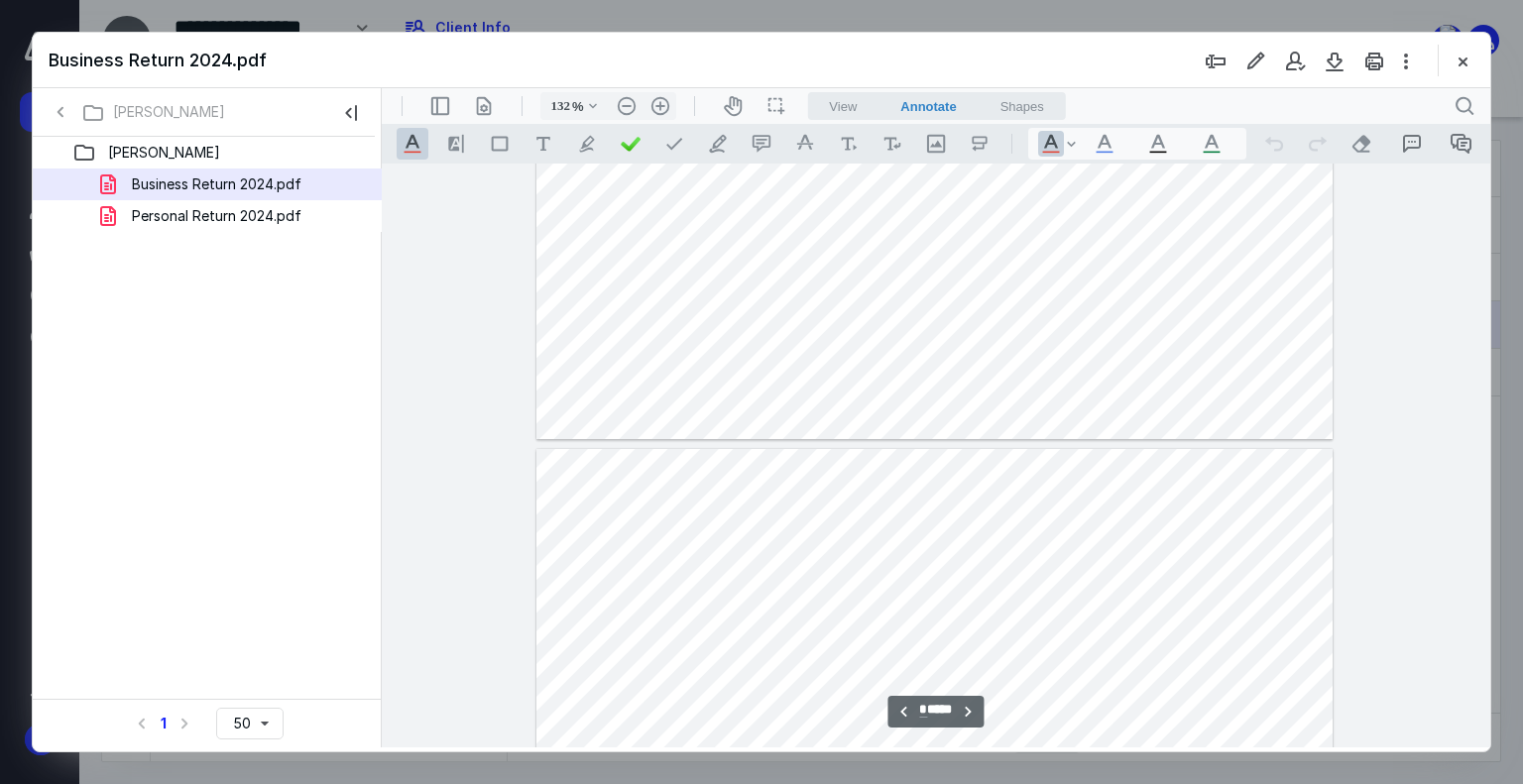 type on "*" 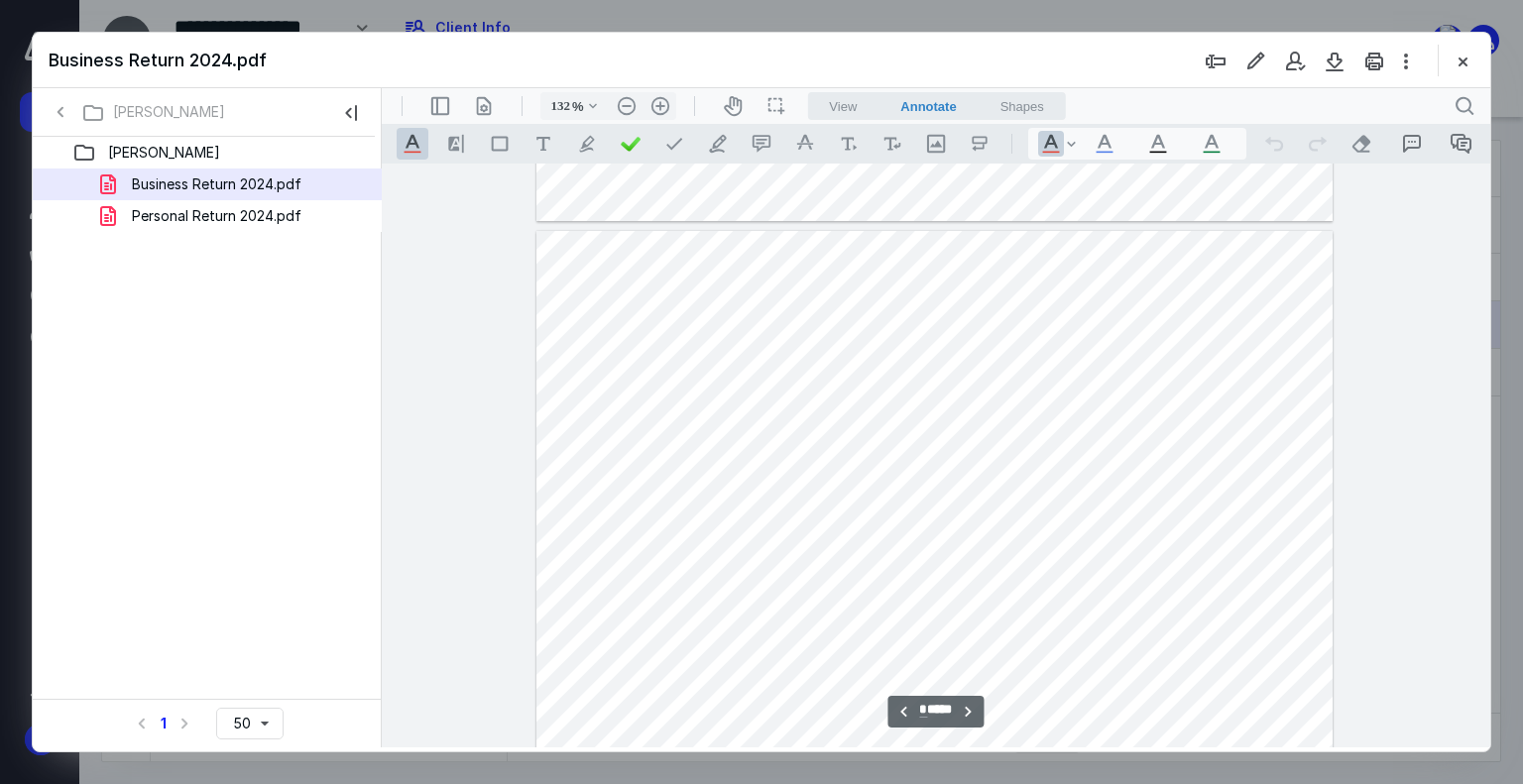 scroll, scrollTop: 3073, scrollLeft: 0, axis: vertical 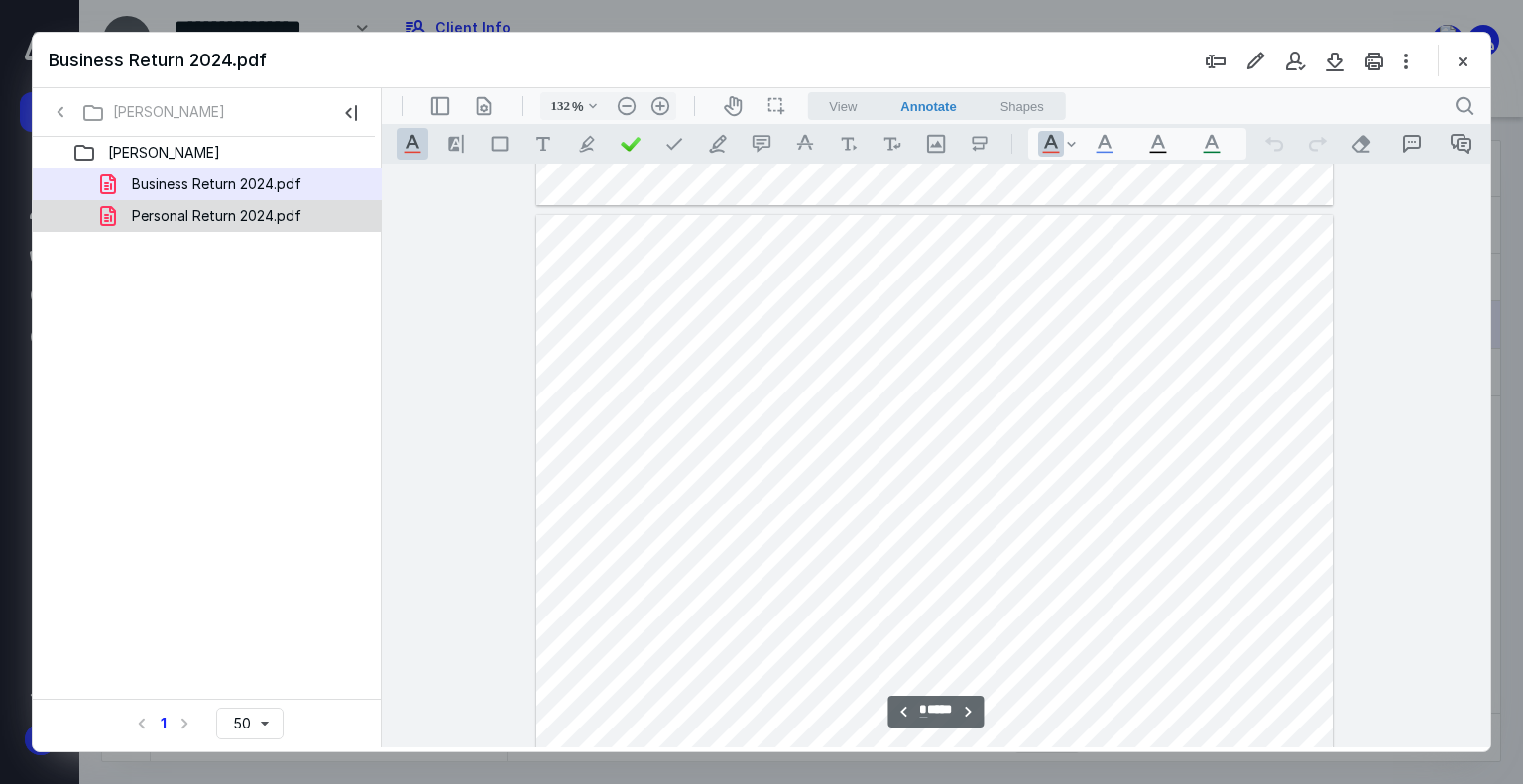 click on "Personal Return 2024.pdf" at bounding box center [235, 216] 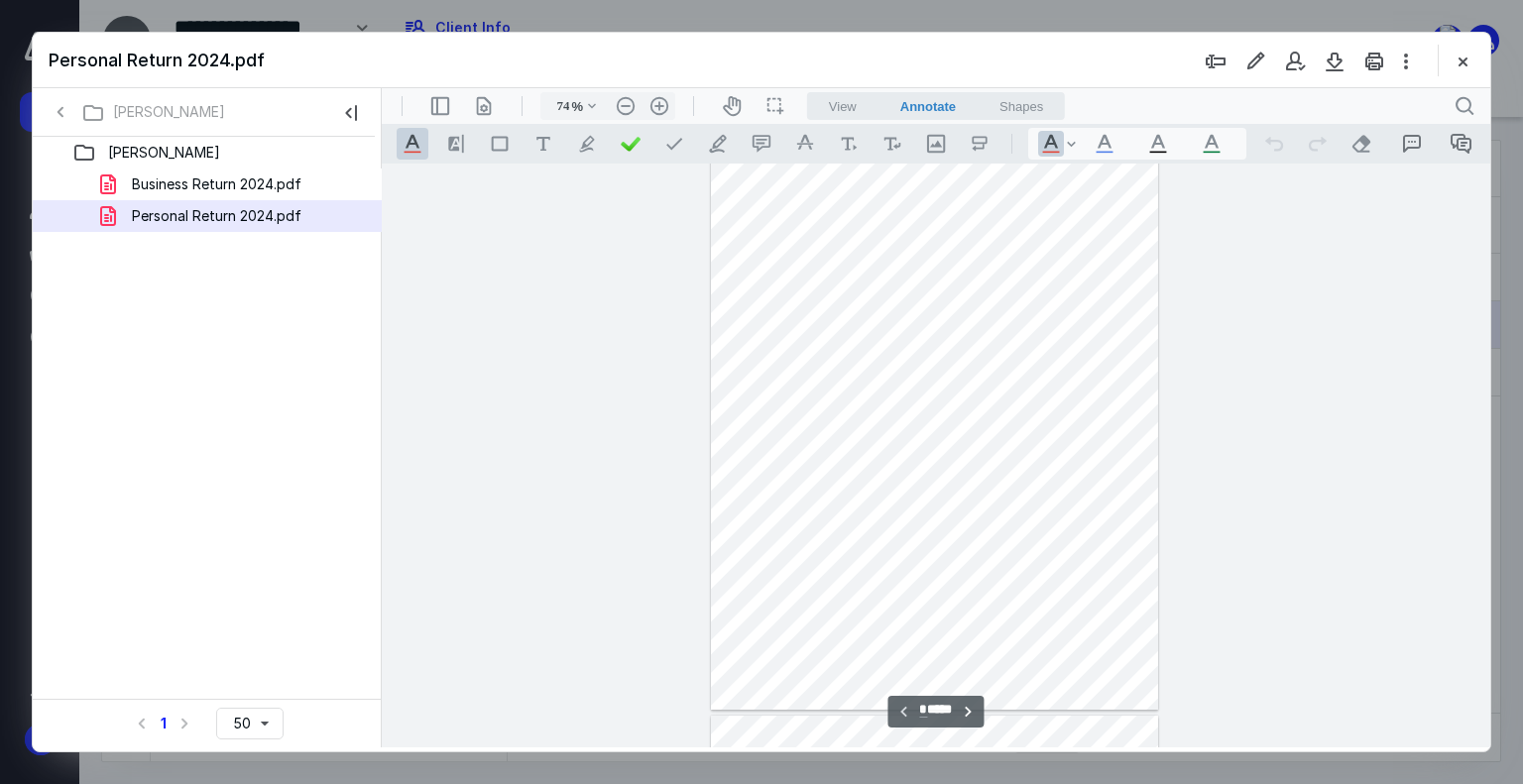 scroll, scrollTop: 0, scrollLeft: 0, axis: both 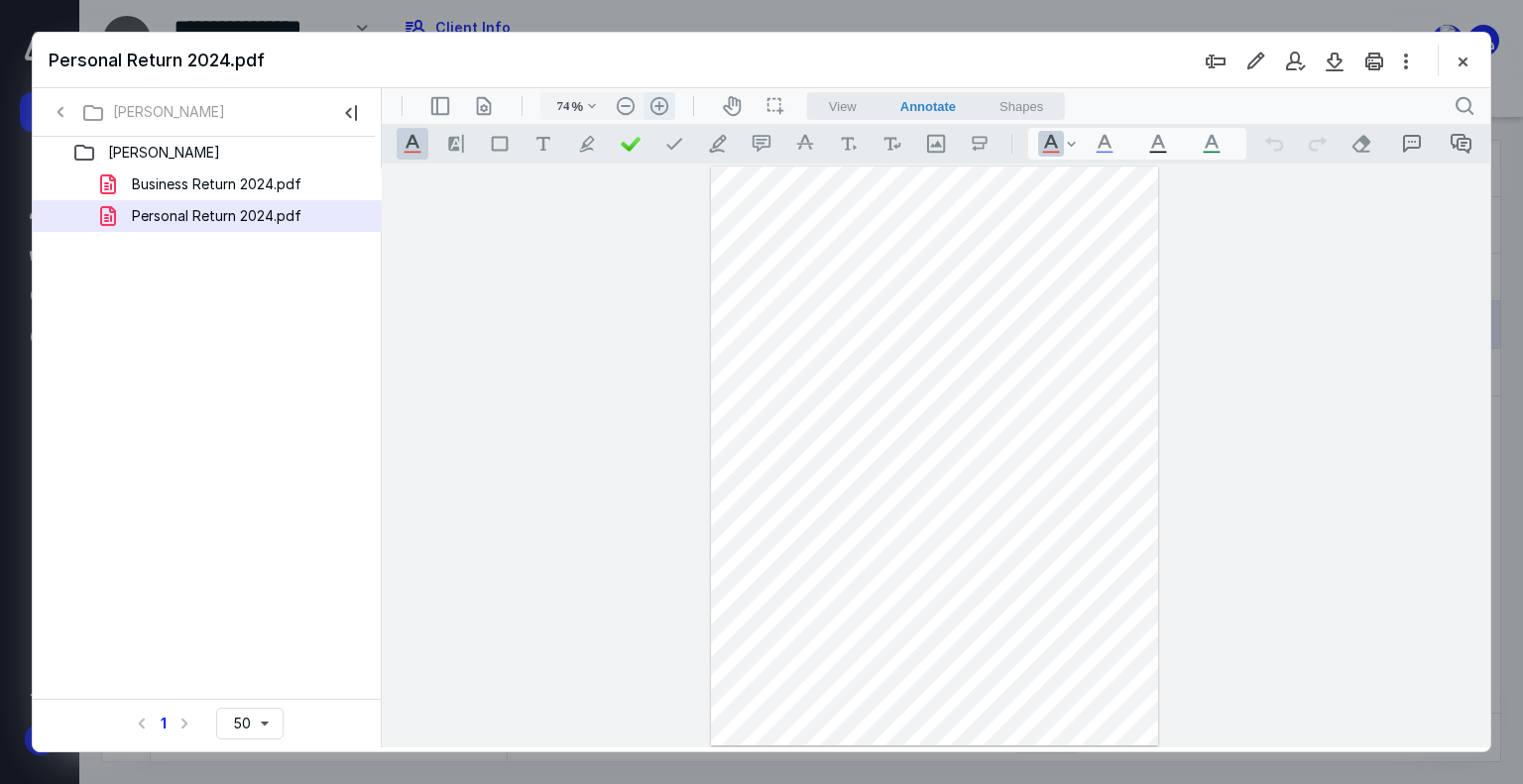 click on ".cls-1{fill:#abb0c4;} icon - header - zoom - in - line" at bounding box center (659, 106) 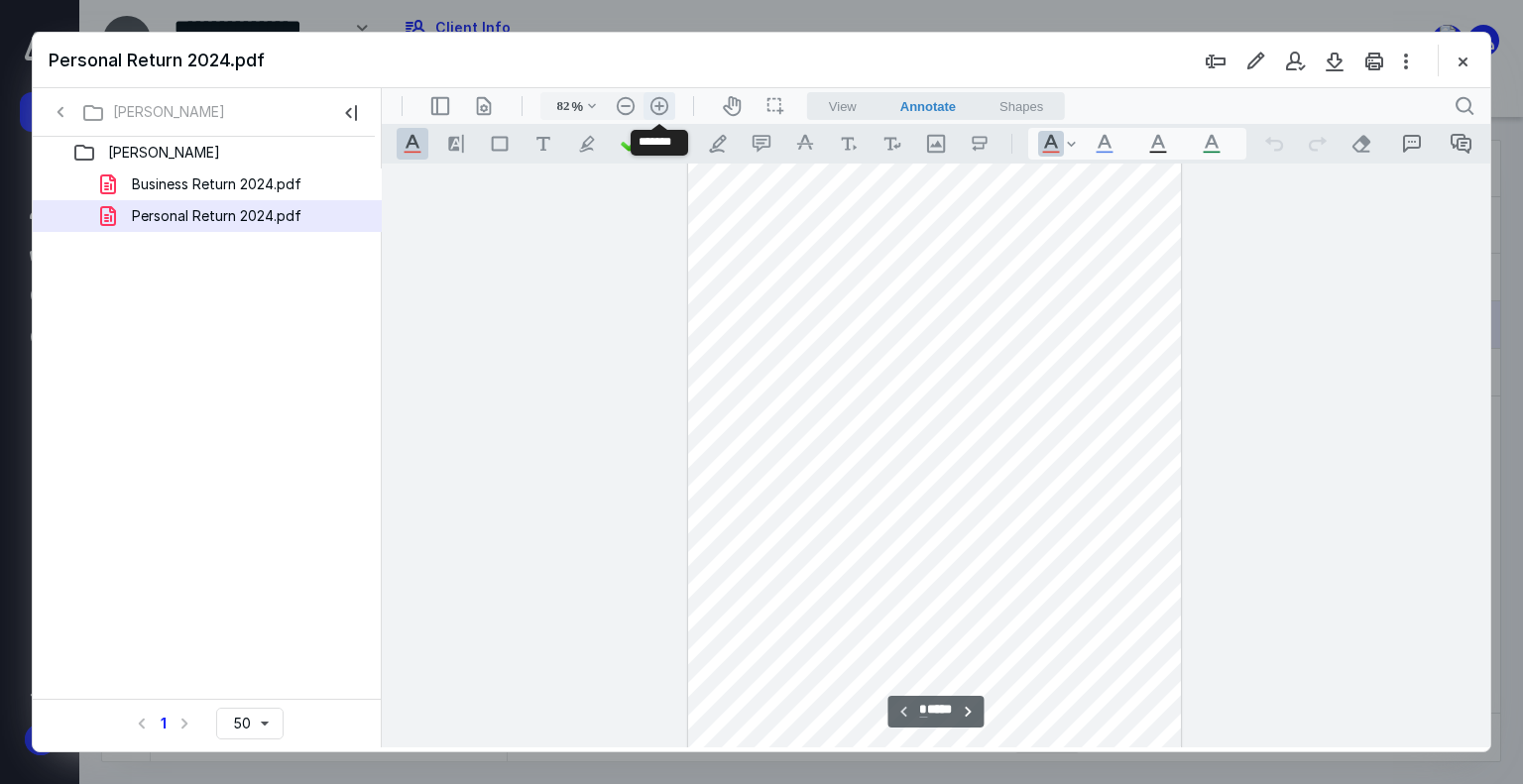 click on ".cls-1{fill:#abb0c4;} icon - header - zoom - in - line" at bounding box center (659, 106) 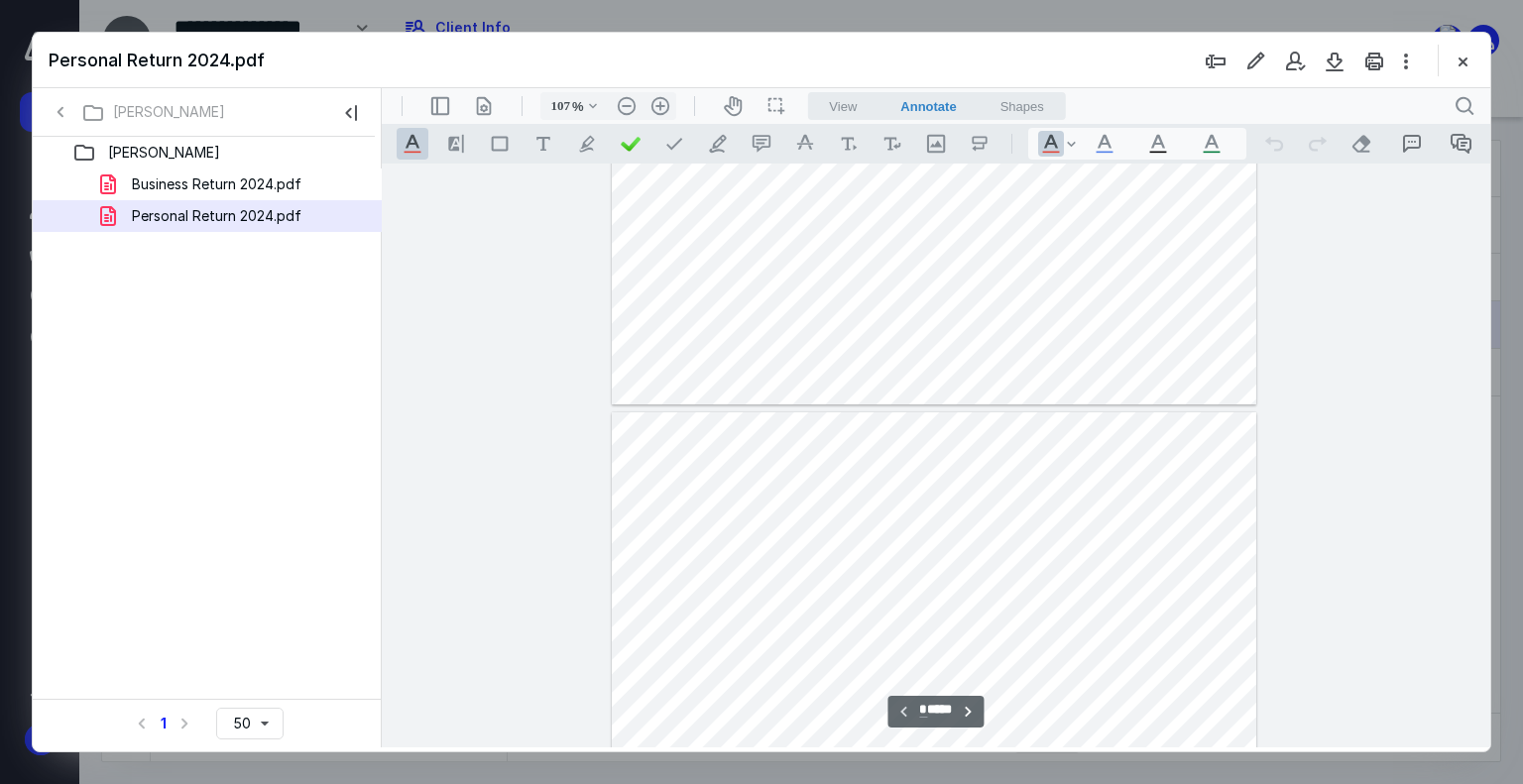 scroll, scrollTop: 396, scrollLeft: 0, axis: vertical 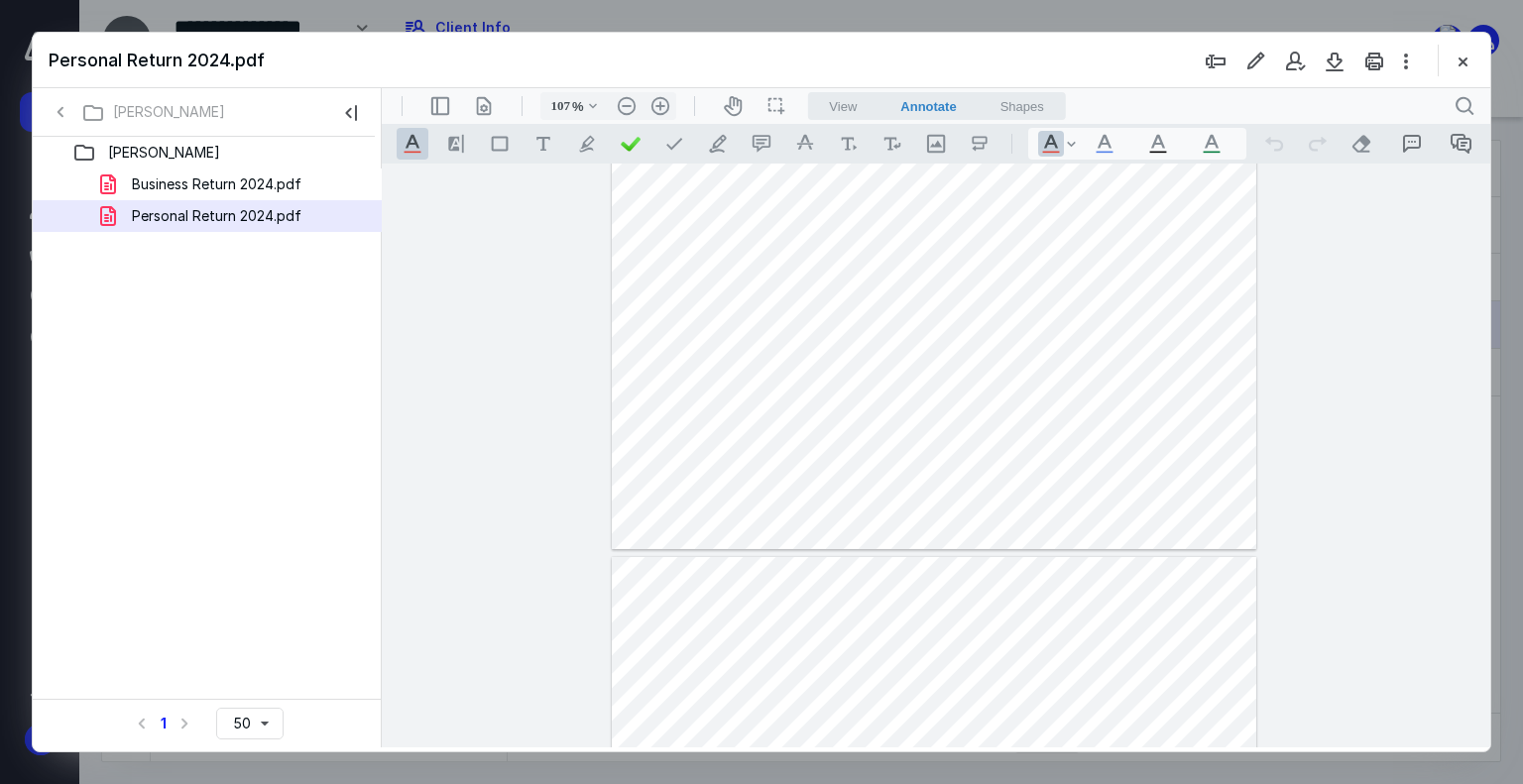 type on "*" 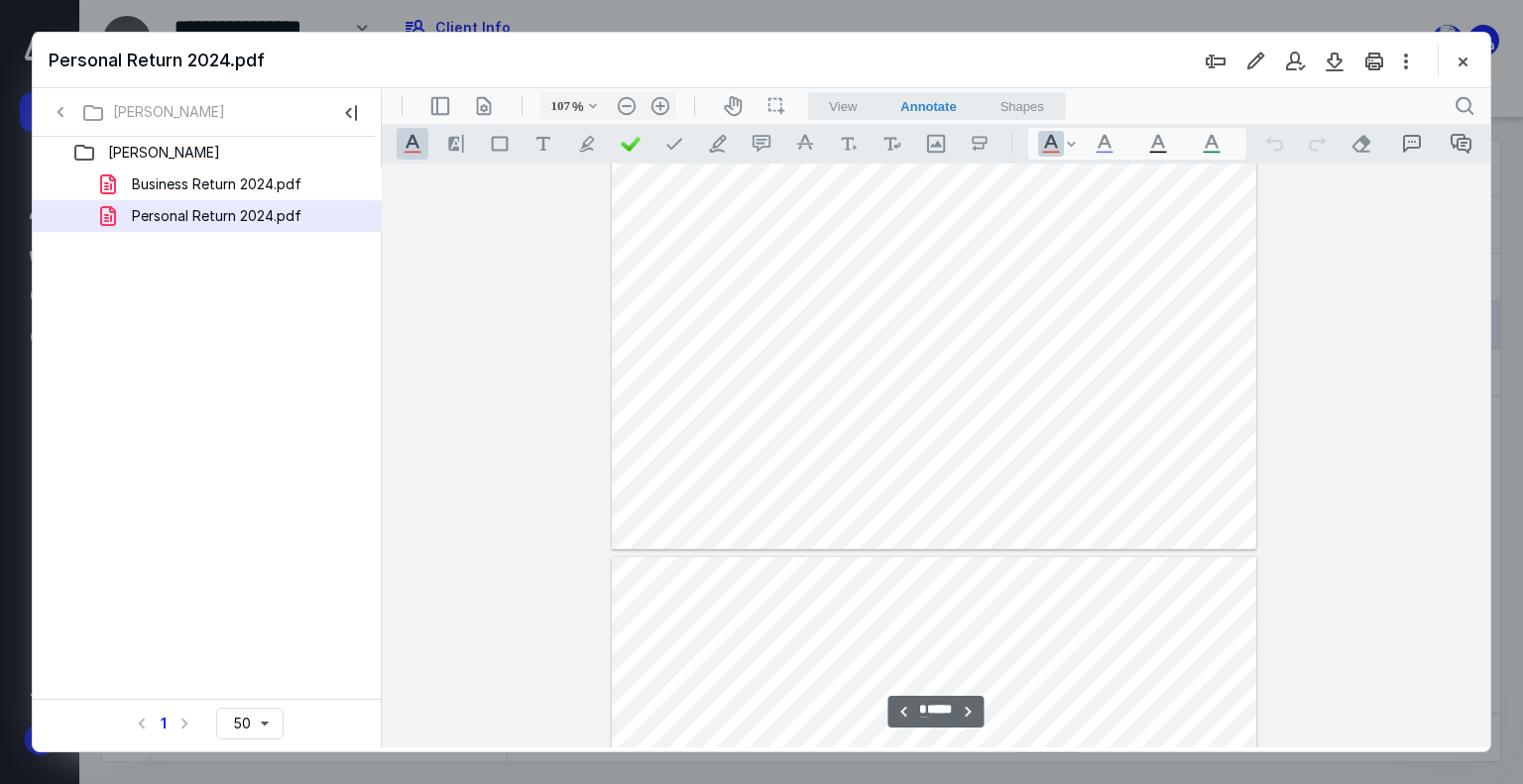 scroll, scrollTop: 793, scrollLeft: 0, axis: vertical 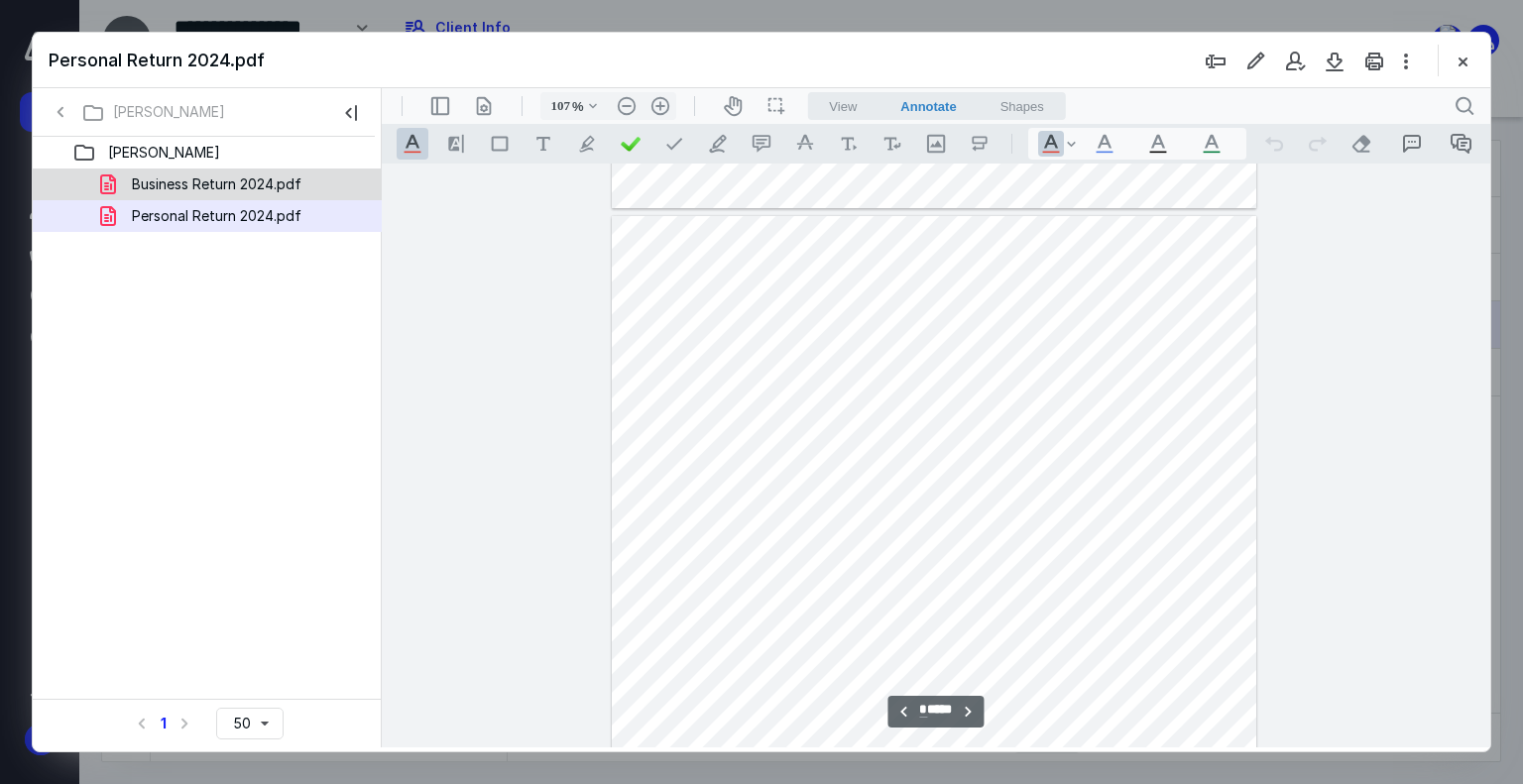 click on "Business Return 2024.pdf" at bounding box center [216, 184] 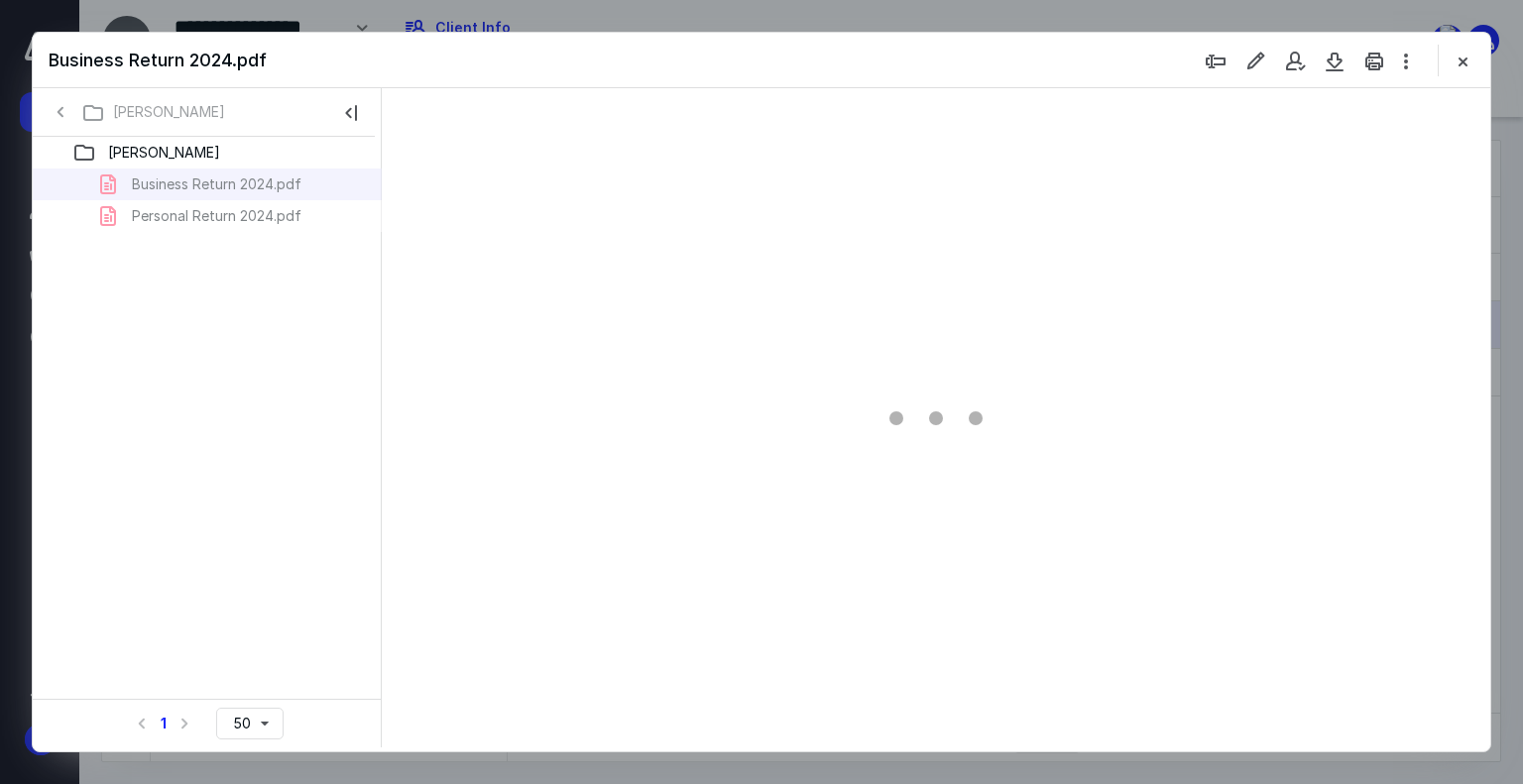 type on "74" 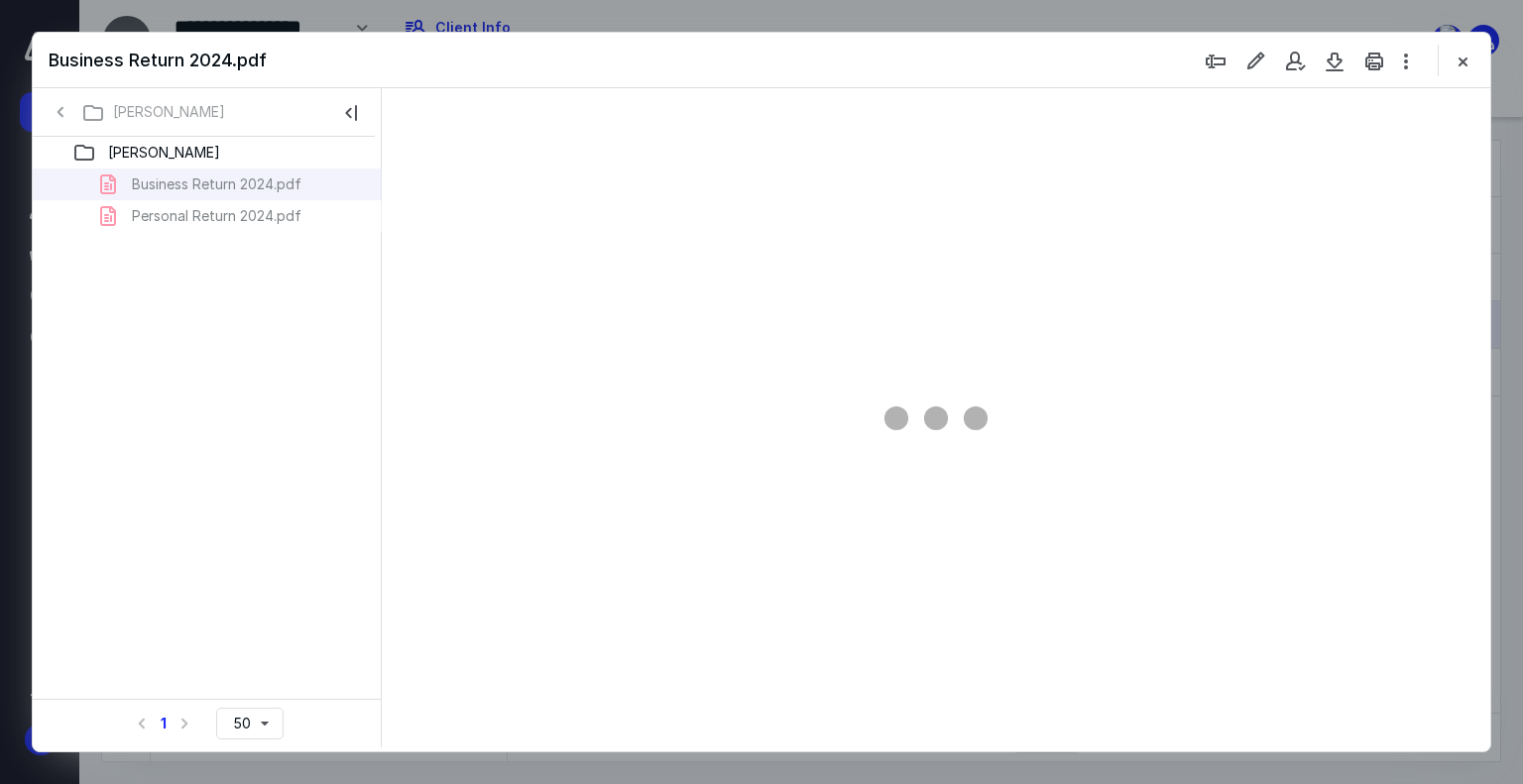 scroll, scrollTop: 78, scrollLeft: 0, axis: vertical 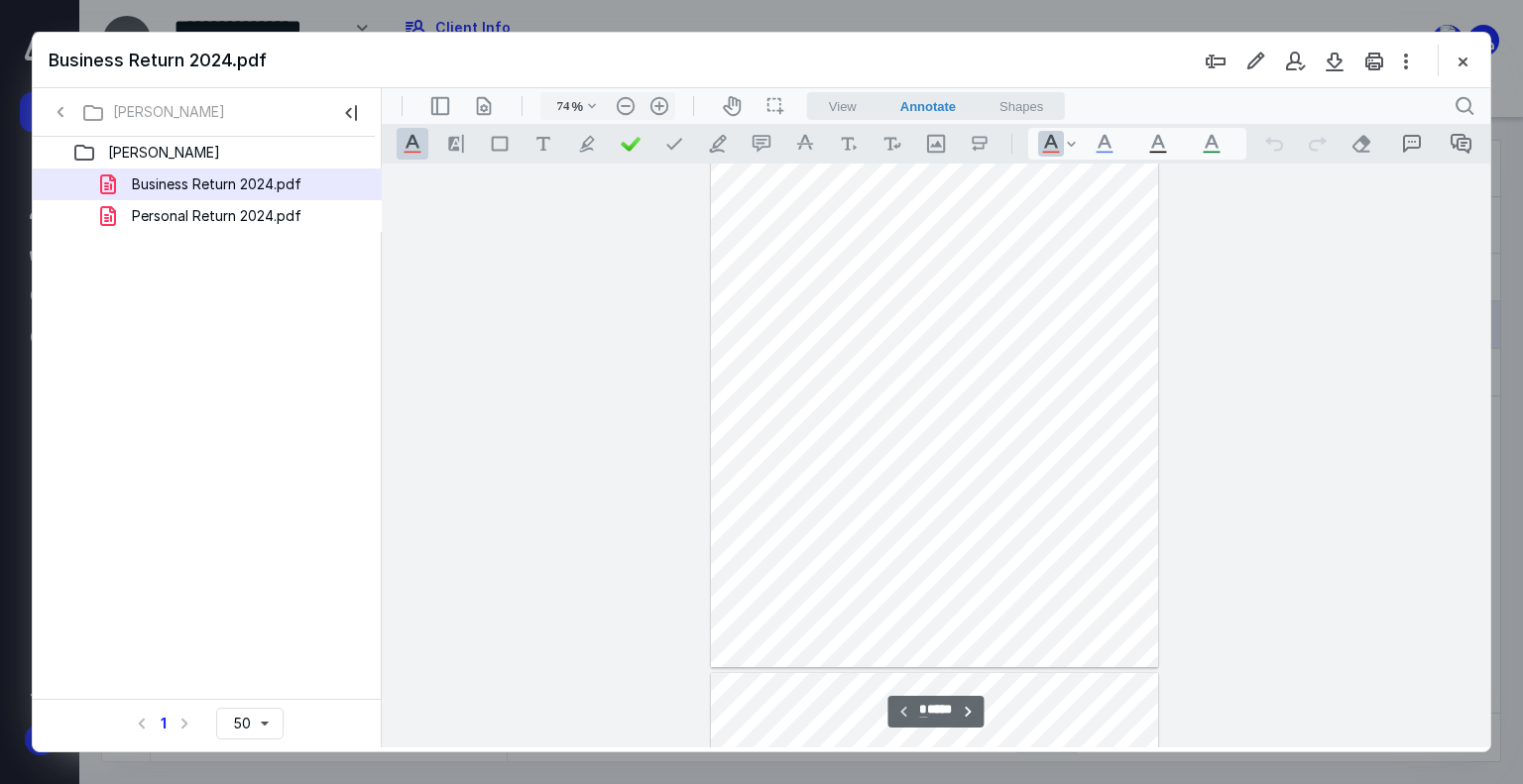 drag, startPoint x: 1488, startPoint y: 170, endPoint x: 1488, endPoint y: 195, distance: 25 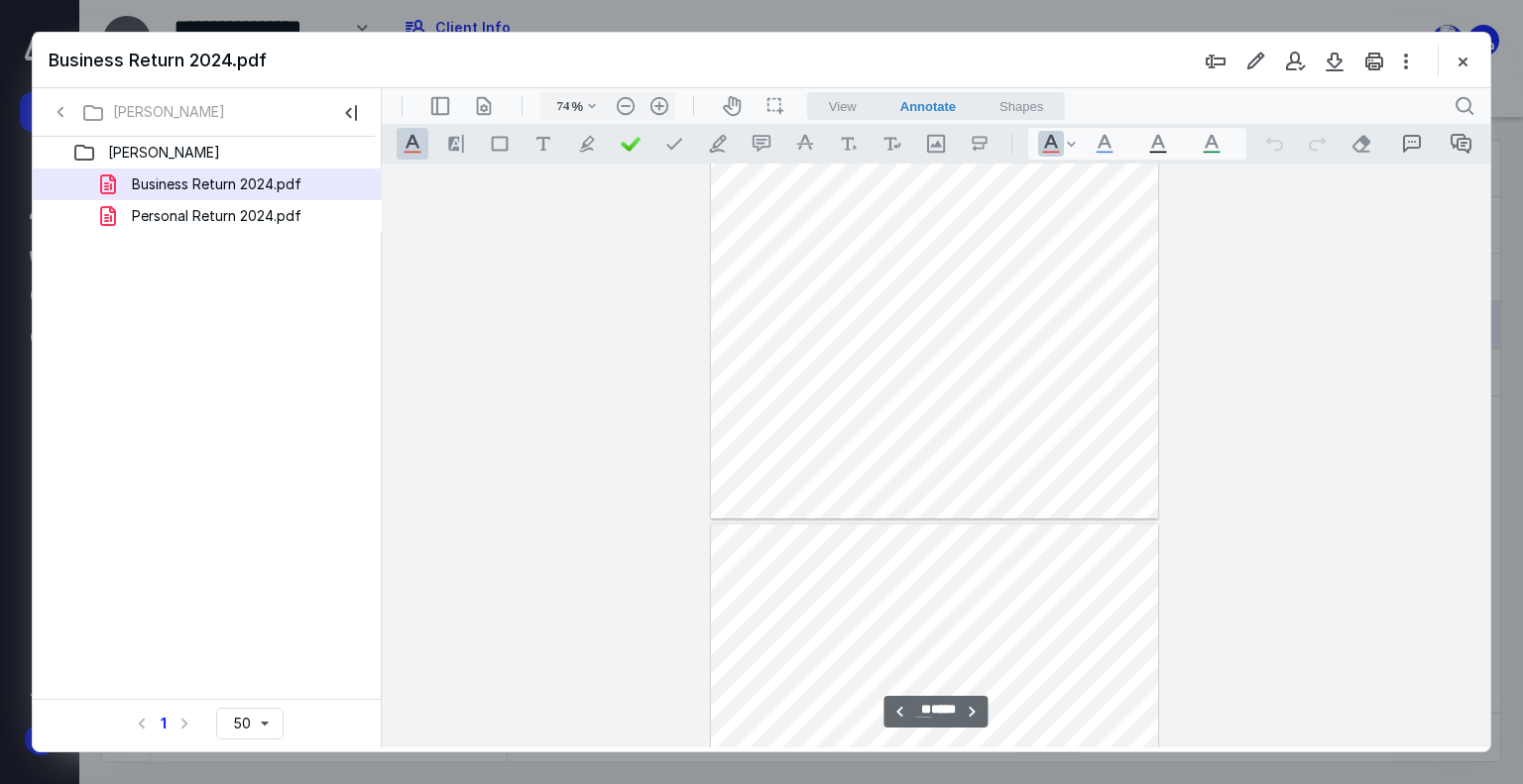 type on "**" 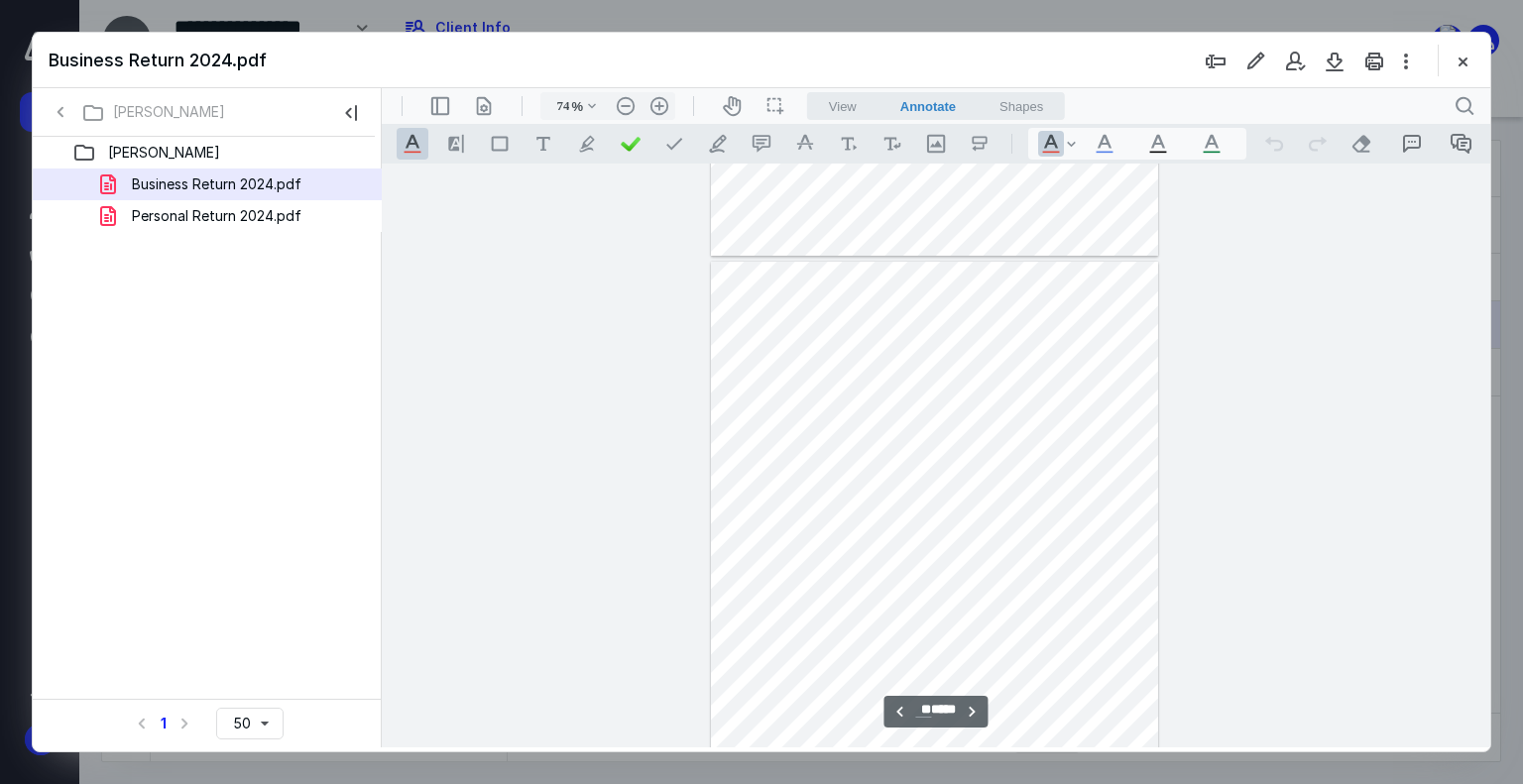 scroll, scrollTop: 34185, scrollLeft: 0, axis: vertical 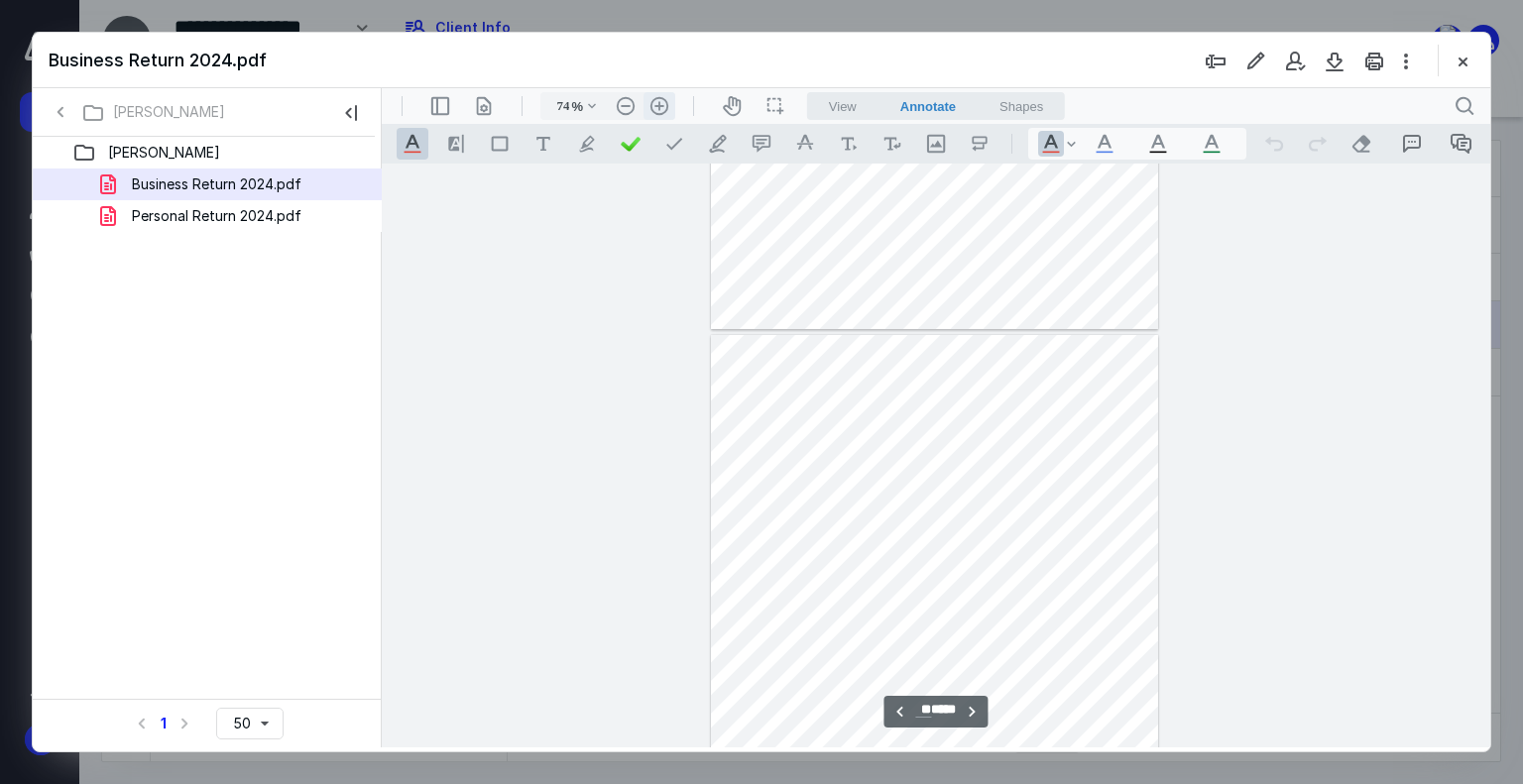 click on ".cls-1{fill:#abb0c4;} icon - header - zoom - in - line" at bounding box center (659, 106) 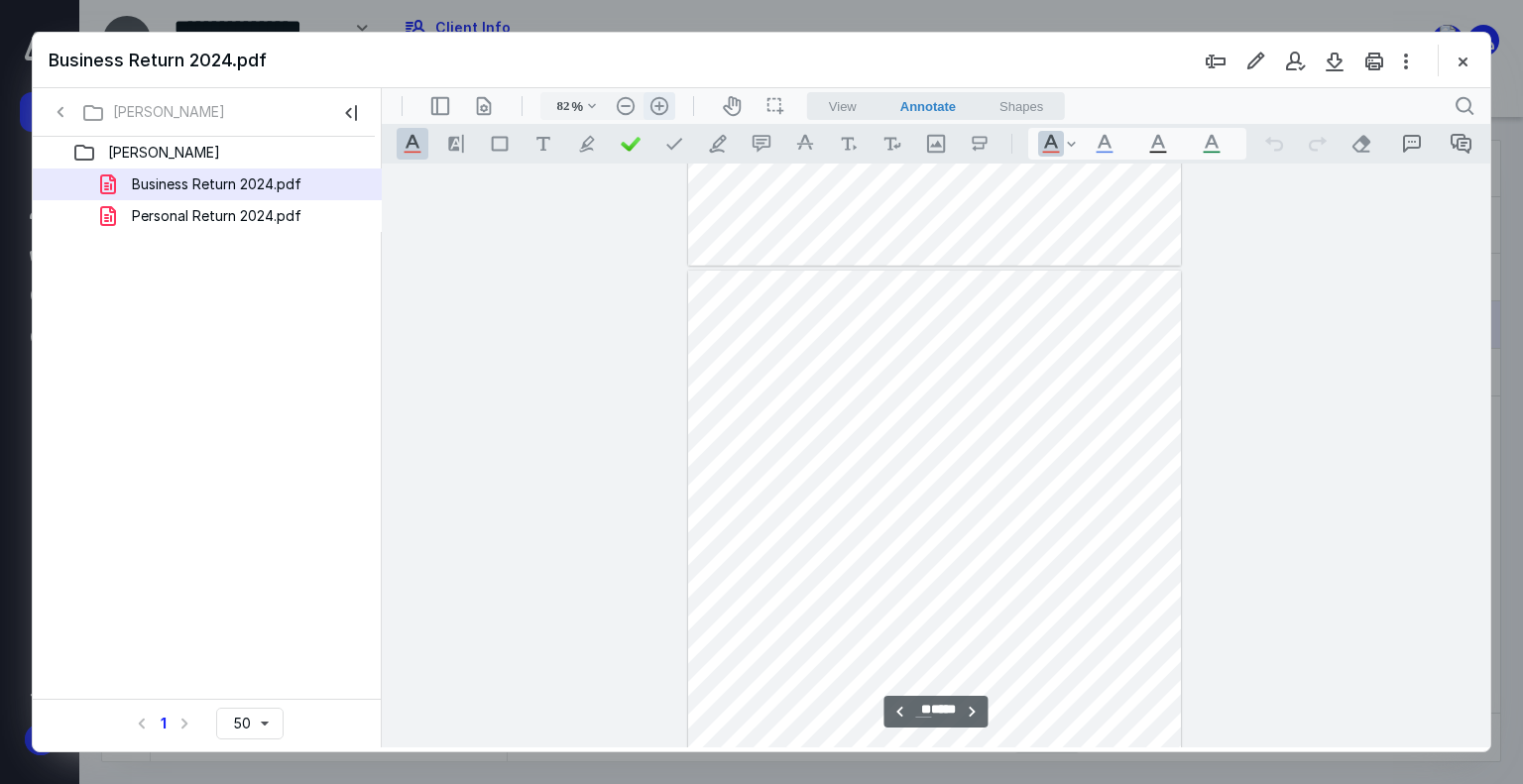 click on ".cls-1{fill:#abb0c4;} icon - header - zoom - in - line" at bounding box center (659, 106) 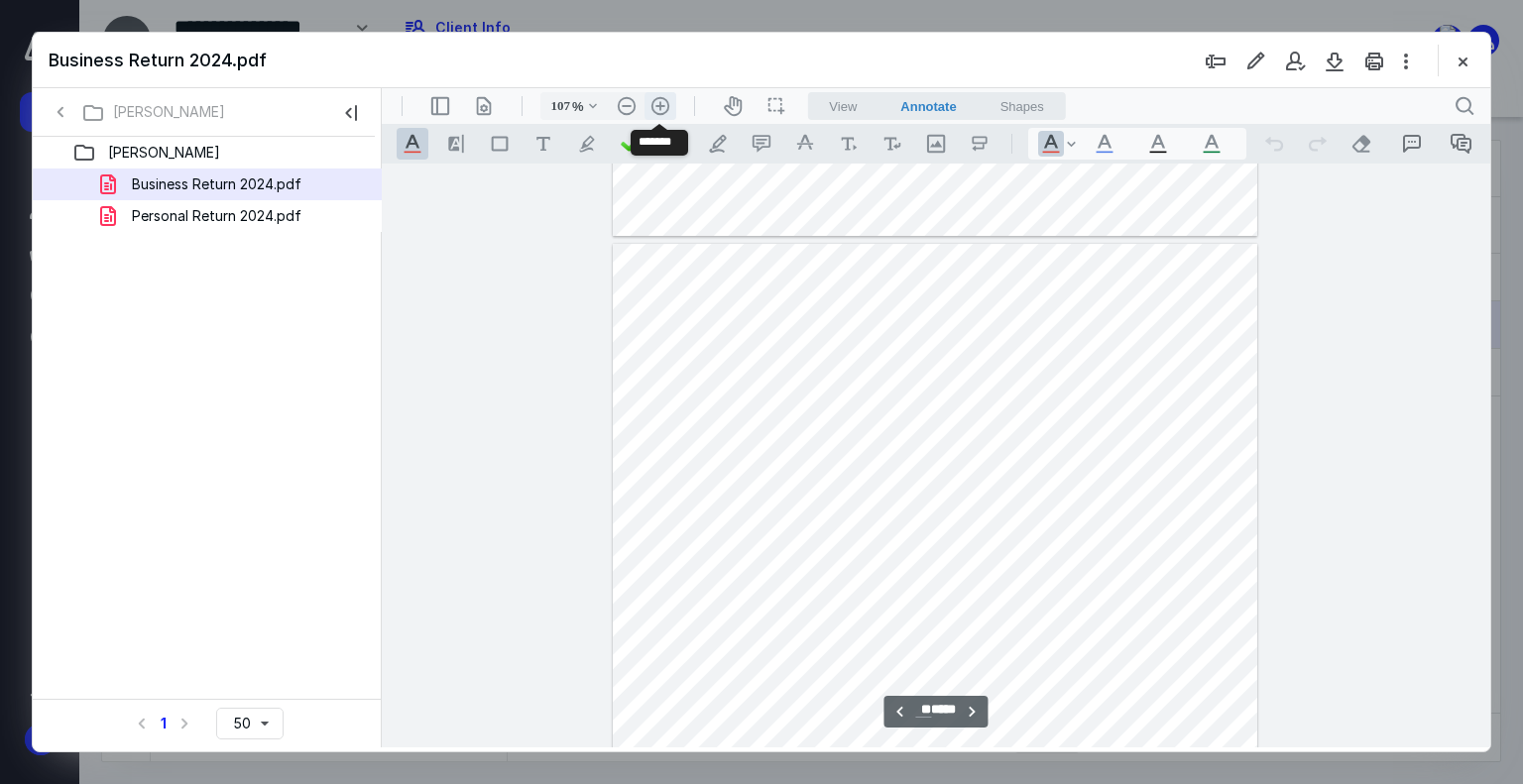 click on ".cls-1{fill:#abb0c4;} icon - header - zoom - in - line" at bounding box center [660, 106] 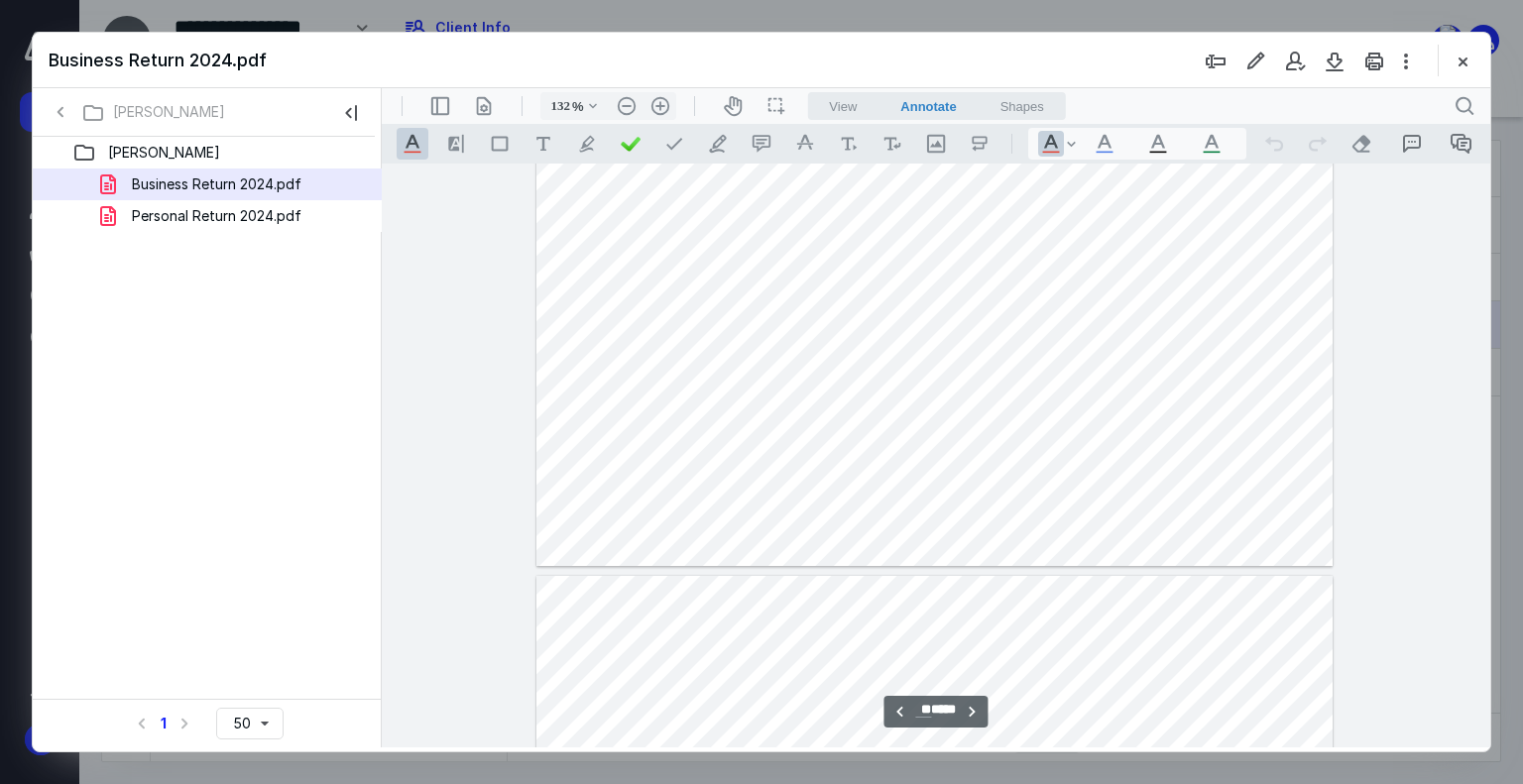 scroll, scrollTop: 61729, scrollLeft: 0, axis: vertical 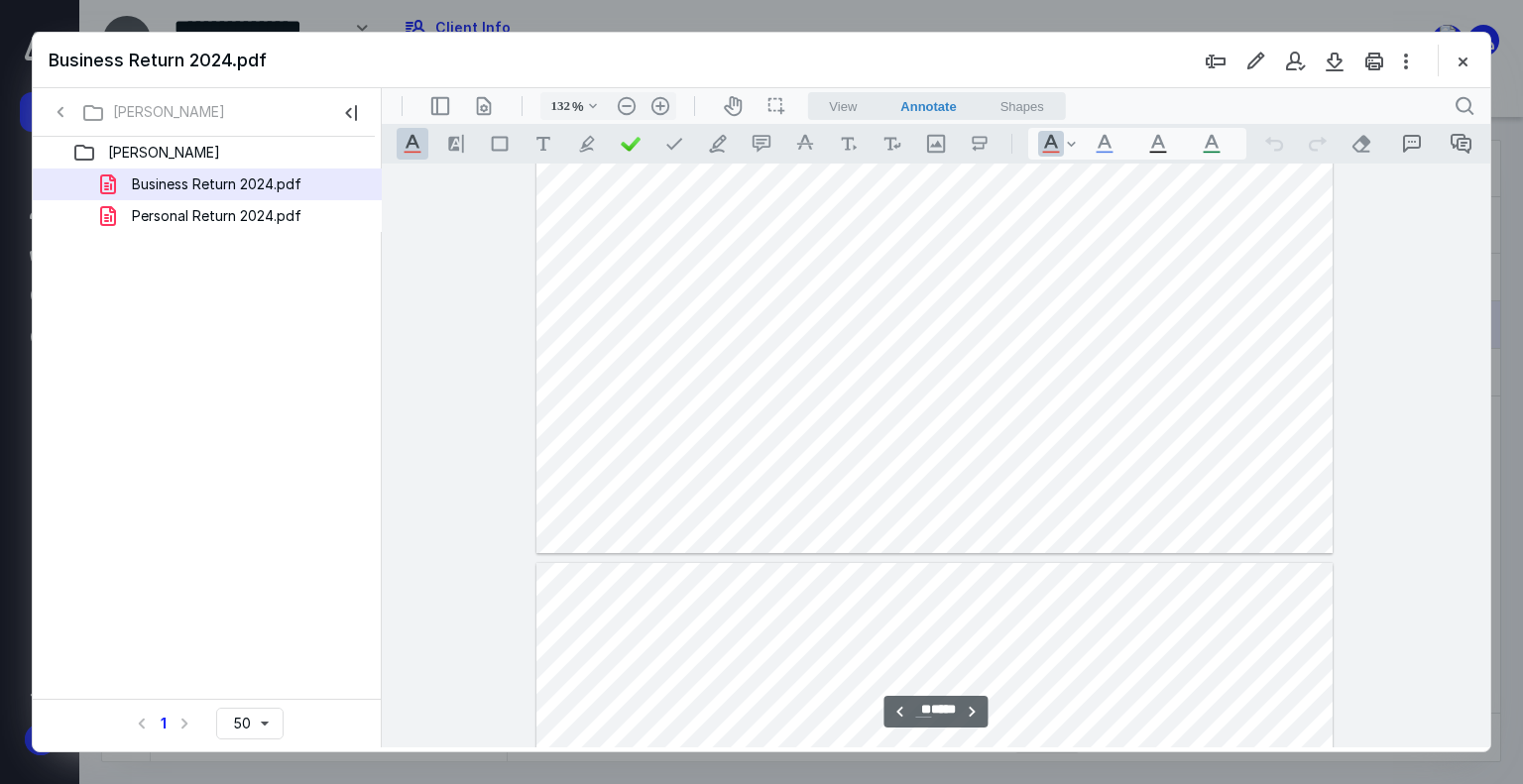 type on "**" 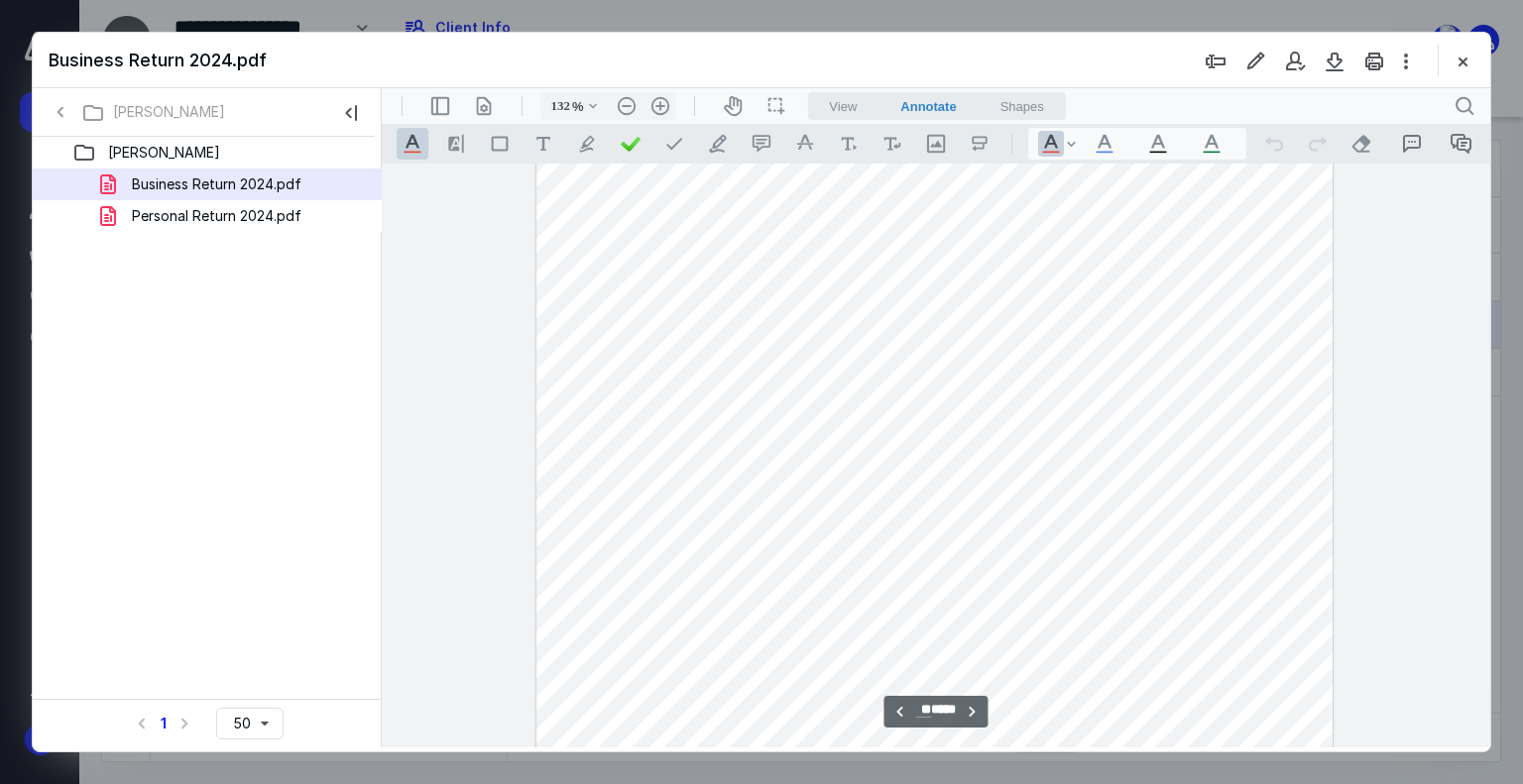 scroll, scrollTop: 61927, scrollLeft: 0, axis: vertical 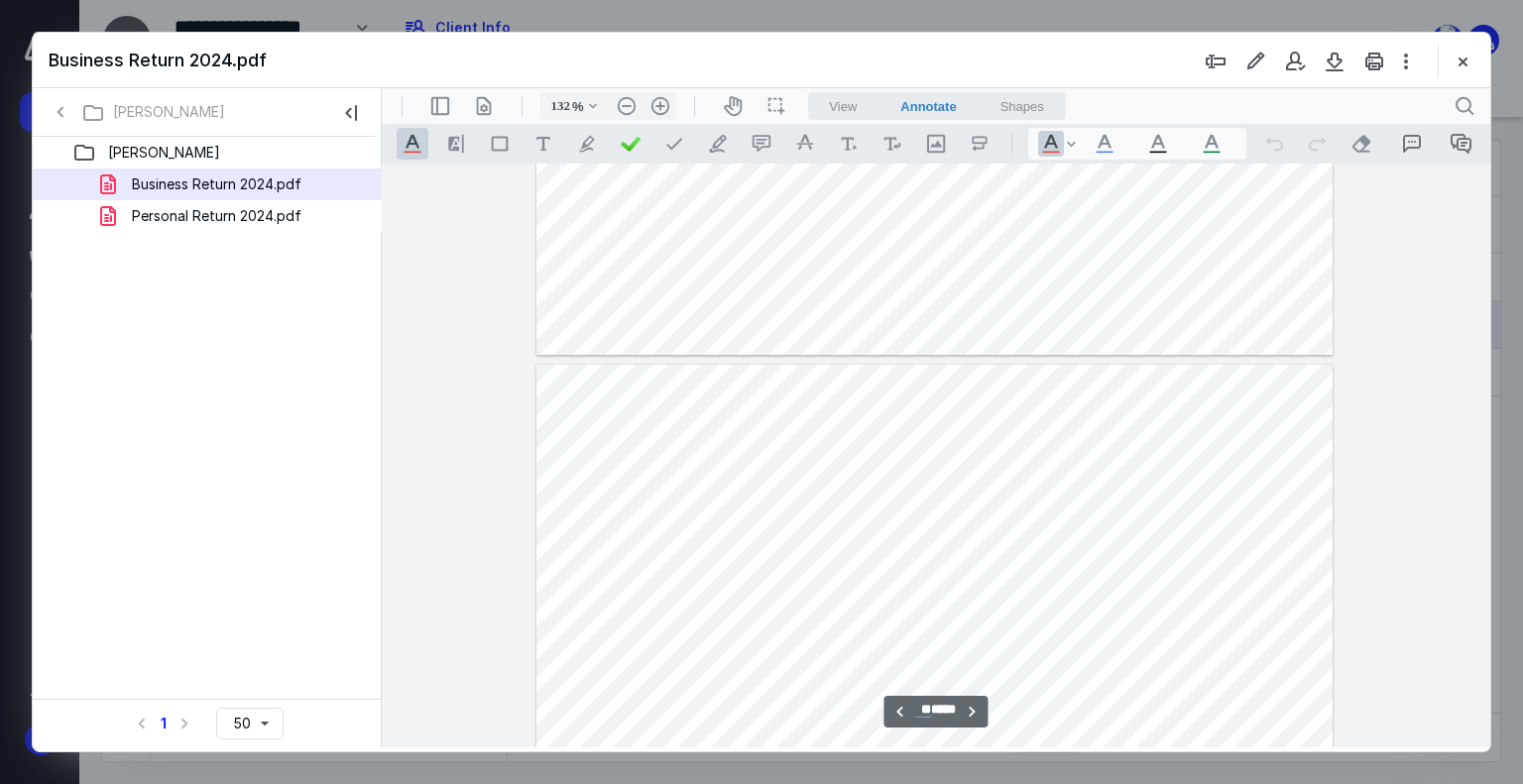 click on "Personal Return 2024.pdf" at bounding box center (207, 216) 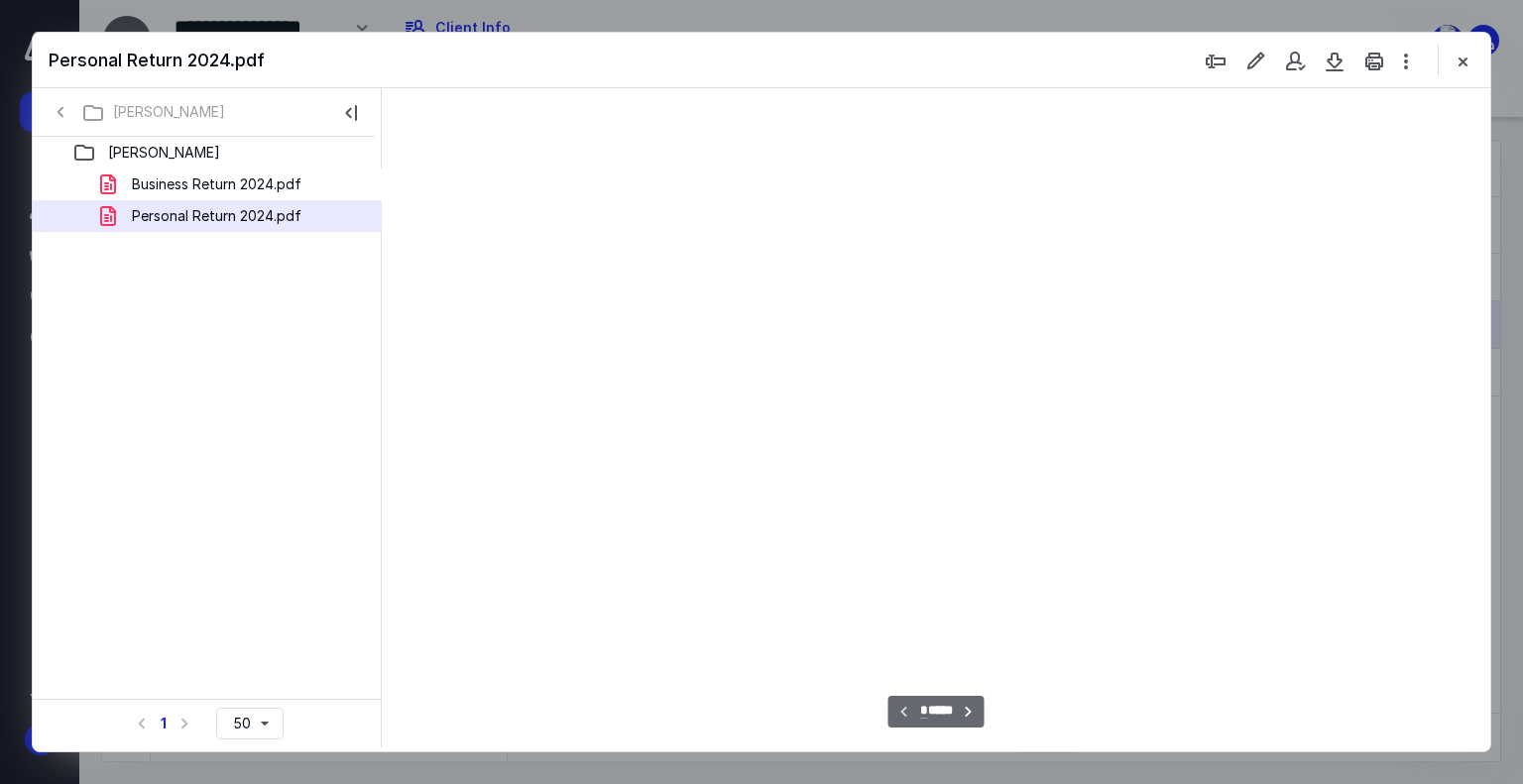 type on "74" 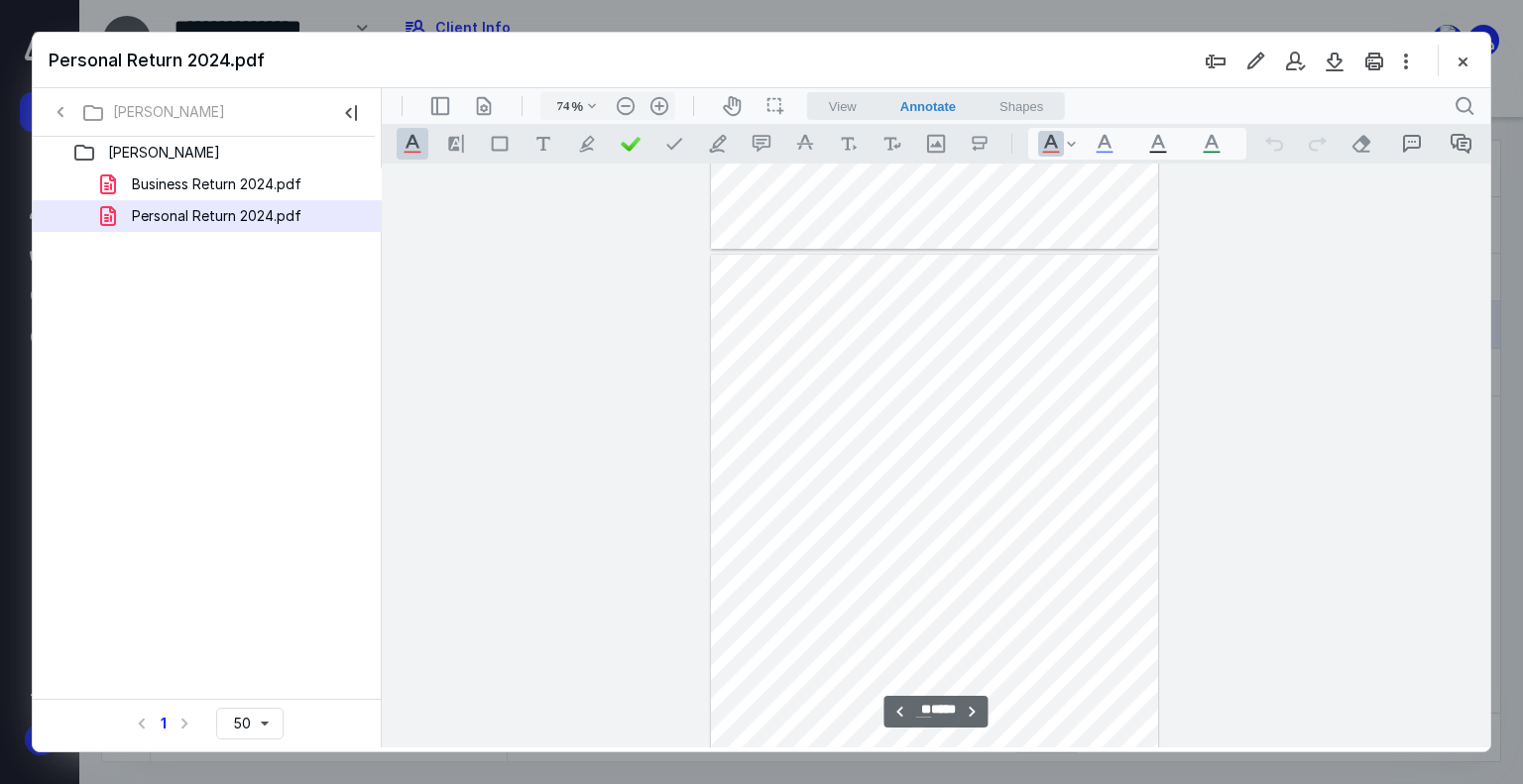 scroll, scrollTop: 31784, scrollLeft: 0, axis: vertical 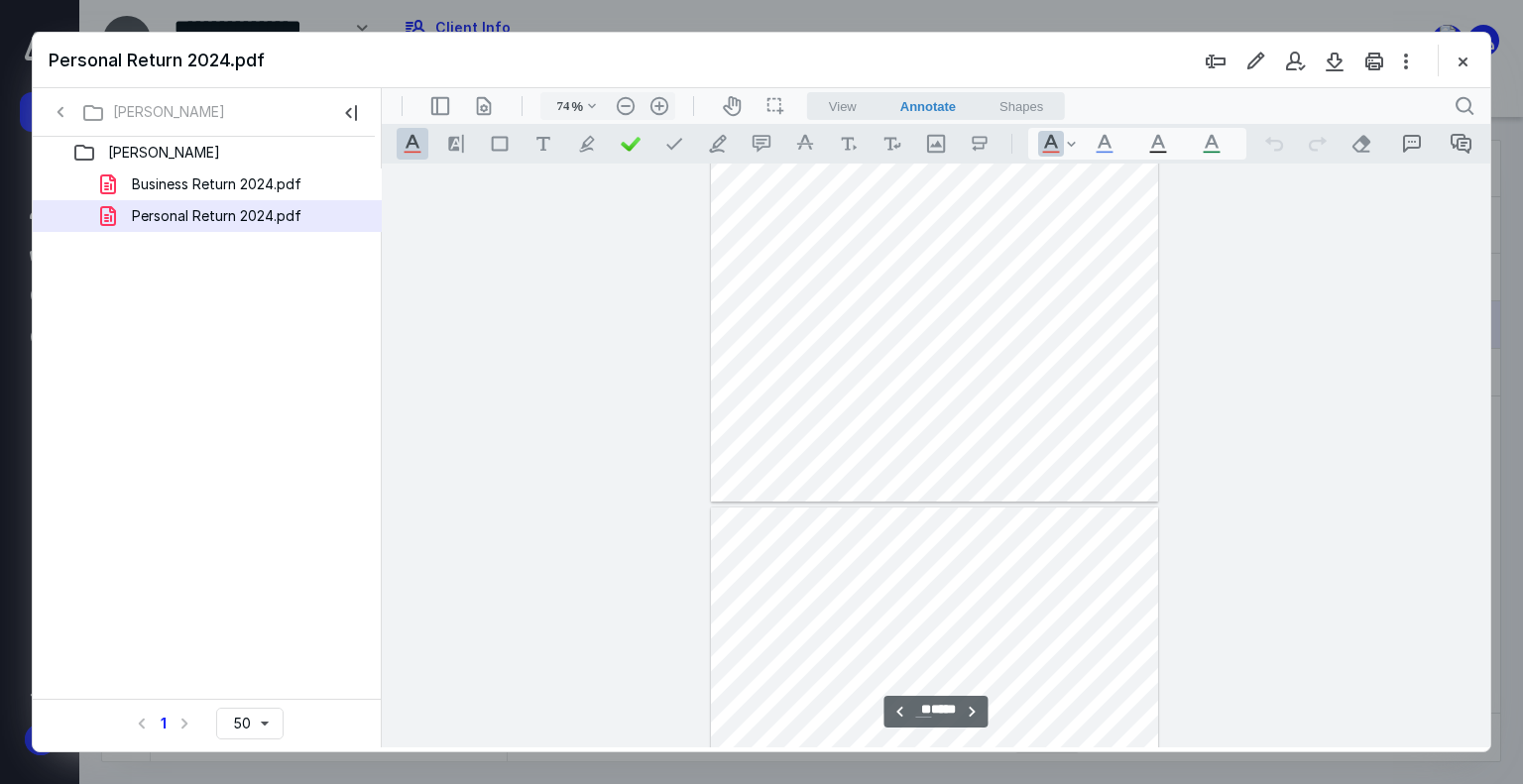 type on "**" 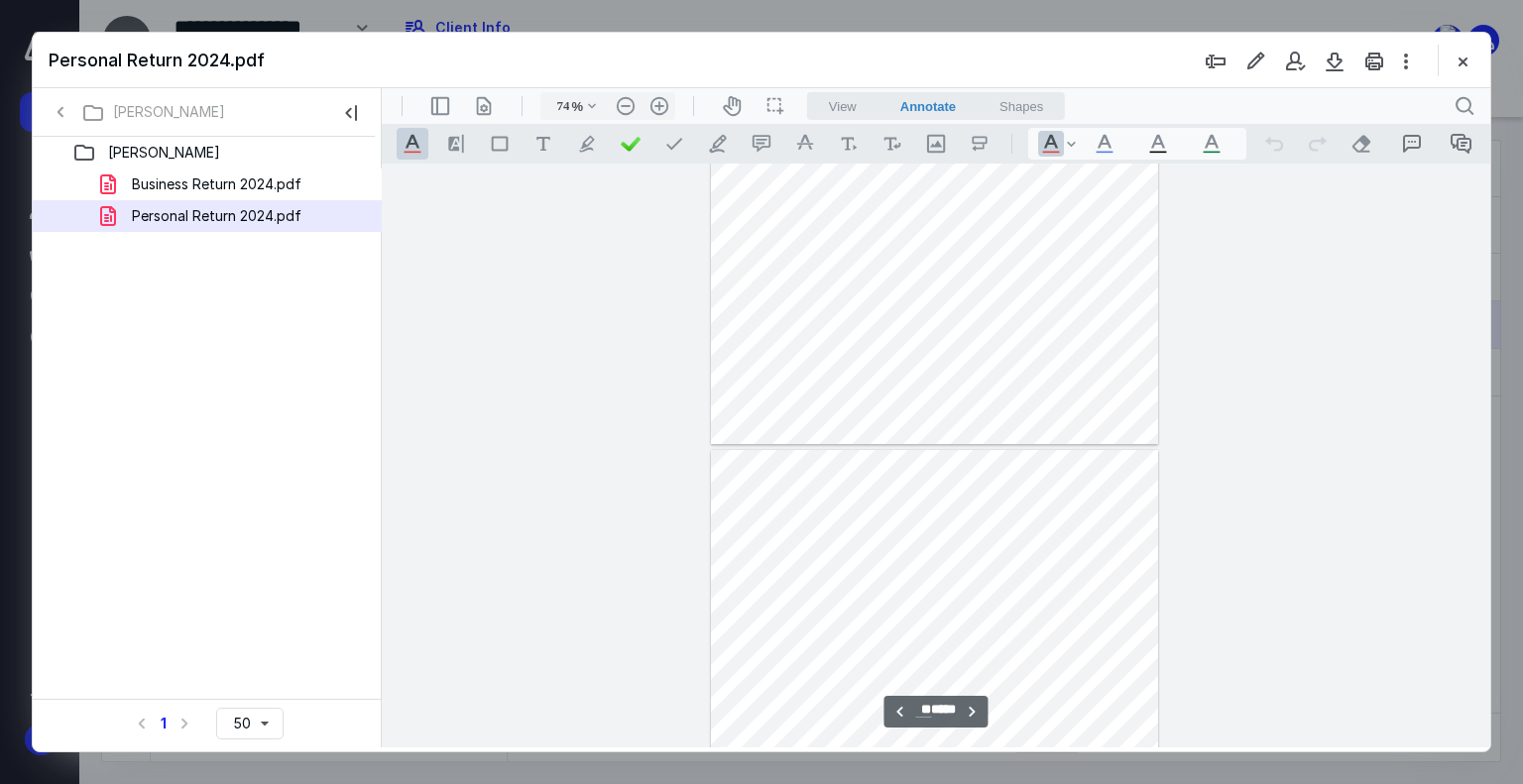 scroll, scrollTop: 31883, scrollLeft: 0, axis: vertical 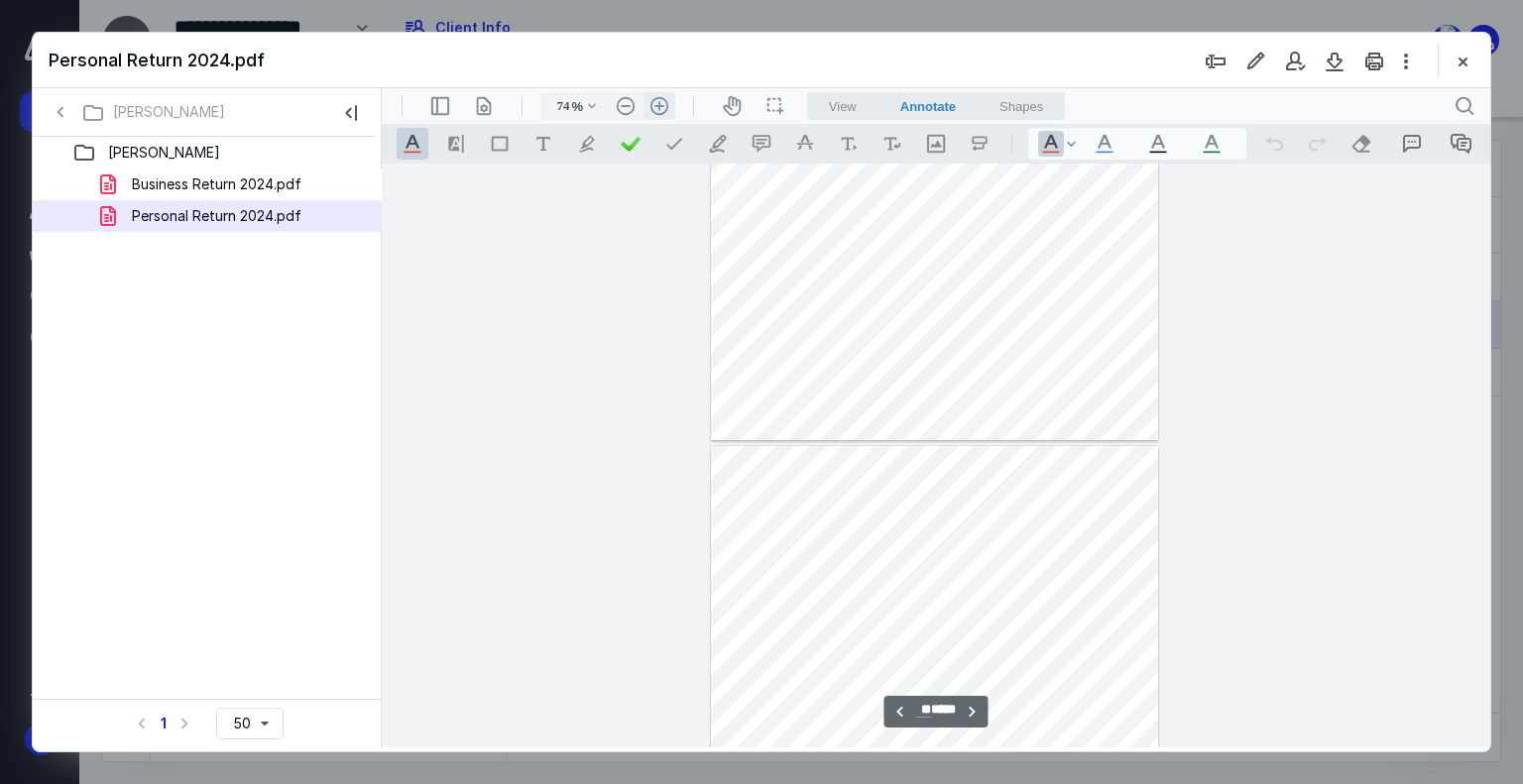 click on ".cls-1{fill:#abb0c4;} icon - header - zoom - in - line" at bounding box center [659, 106] 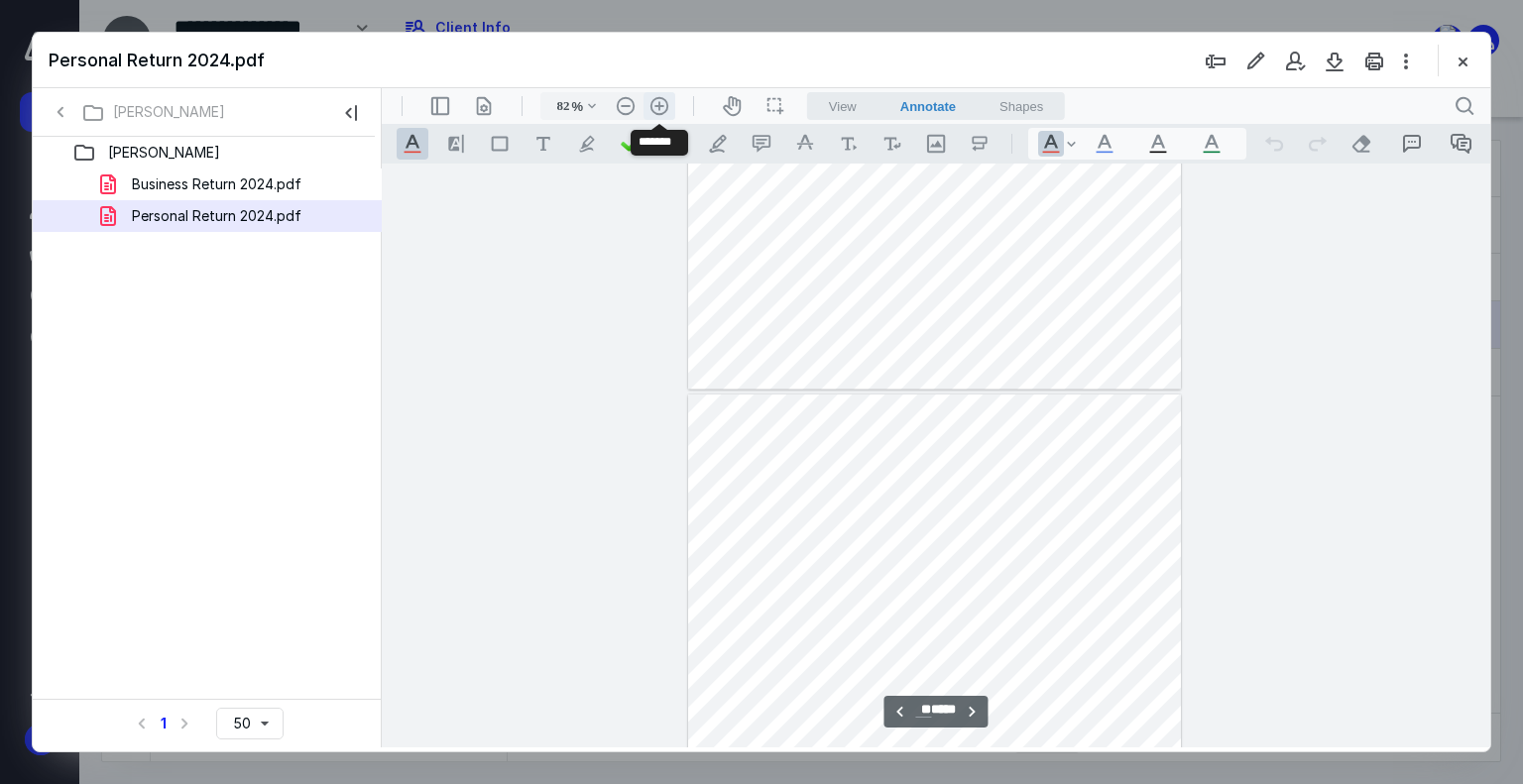 click on ".cls-1{fill:#abb0c4;} icon - header - zoom - in - line" at bounding box center (659, 106) 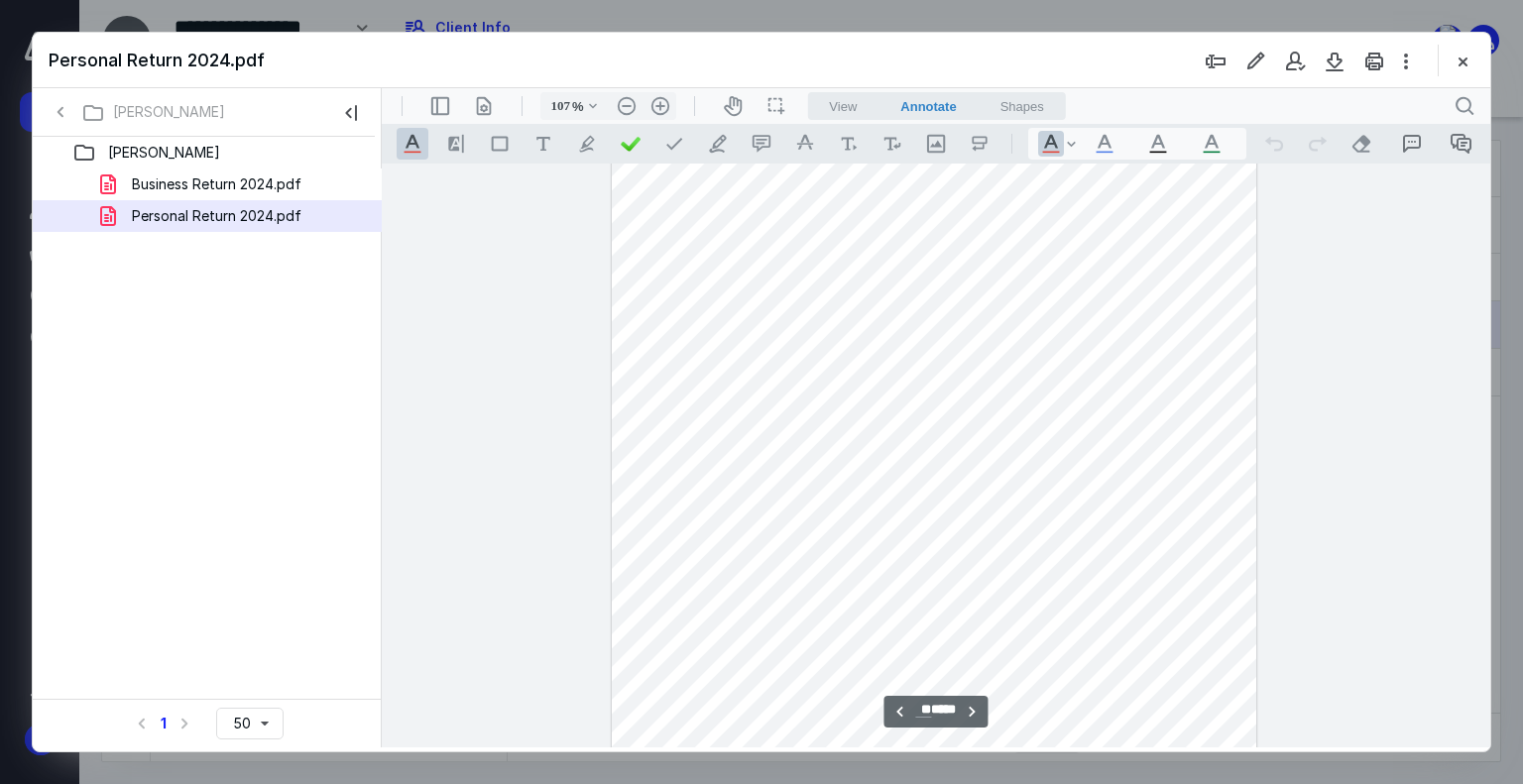 scroll, scrollTop: 47234, scrollLeft: 0, axis: vertical 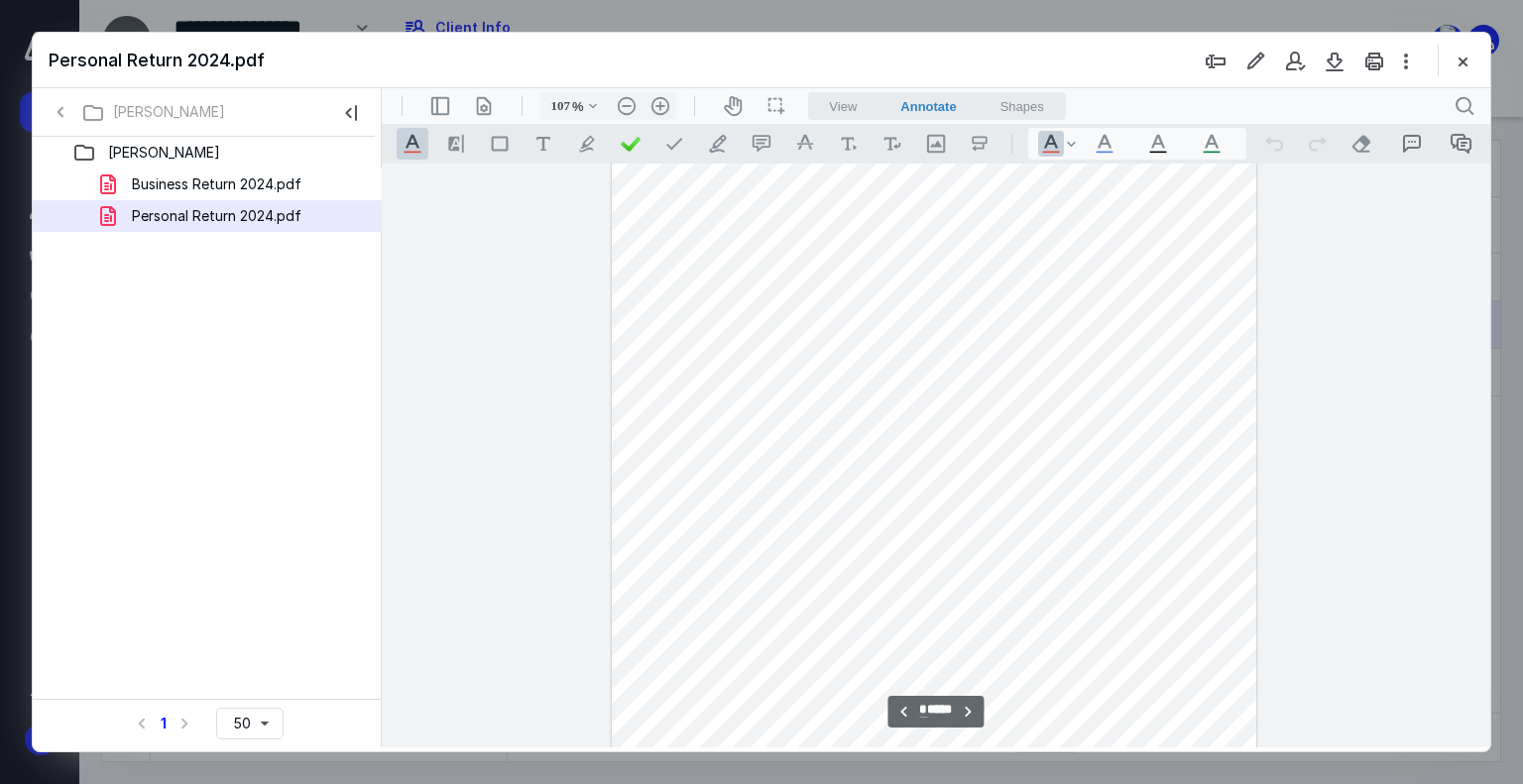 click on "**********" at bounding box center (935, 712) 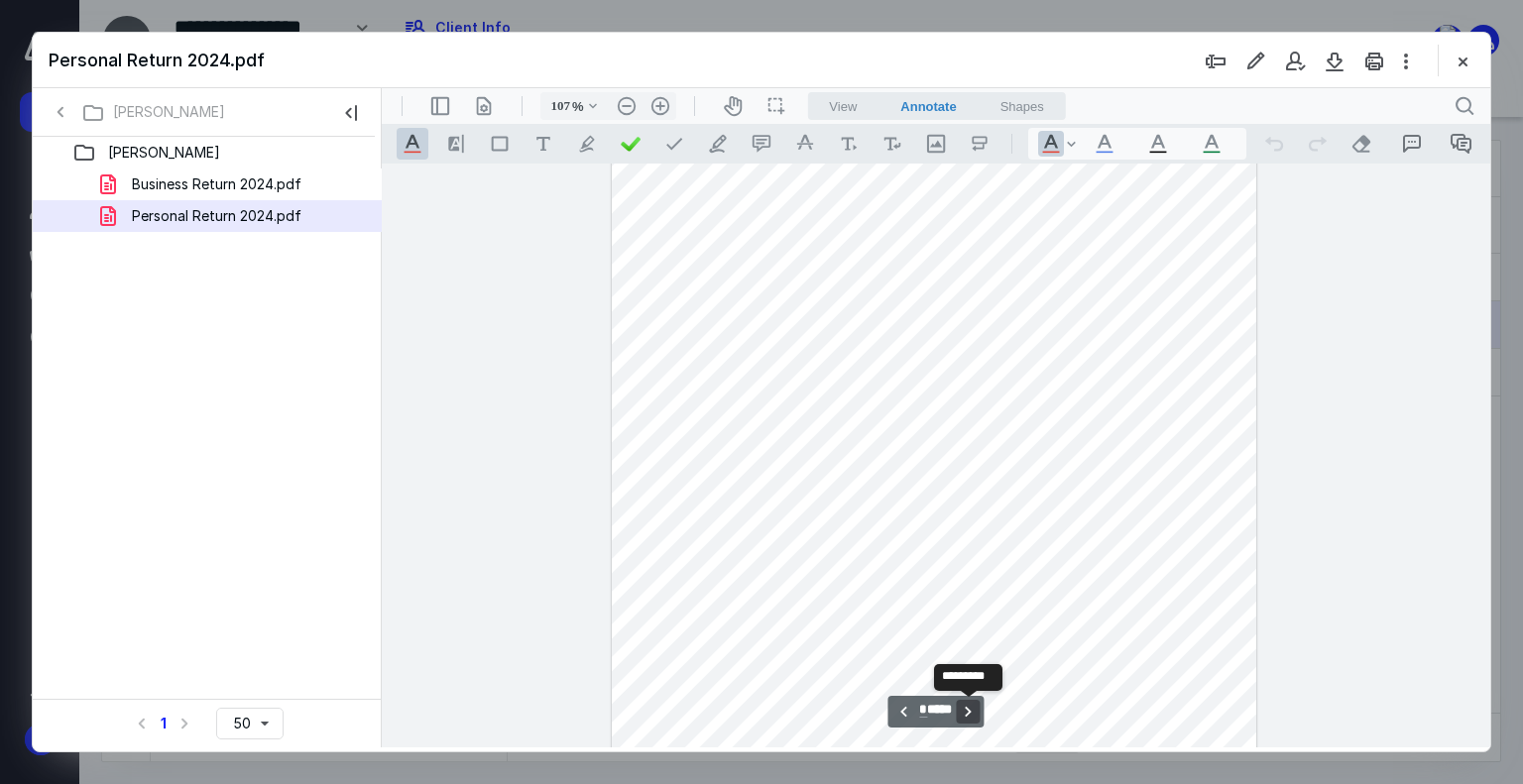 click on "**********" at bounding box center (969, 712) 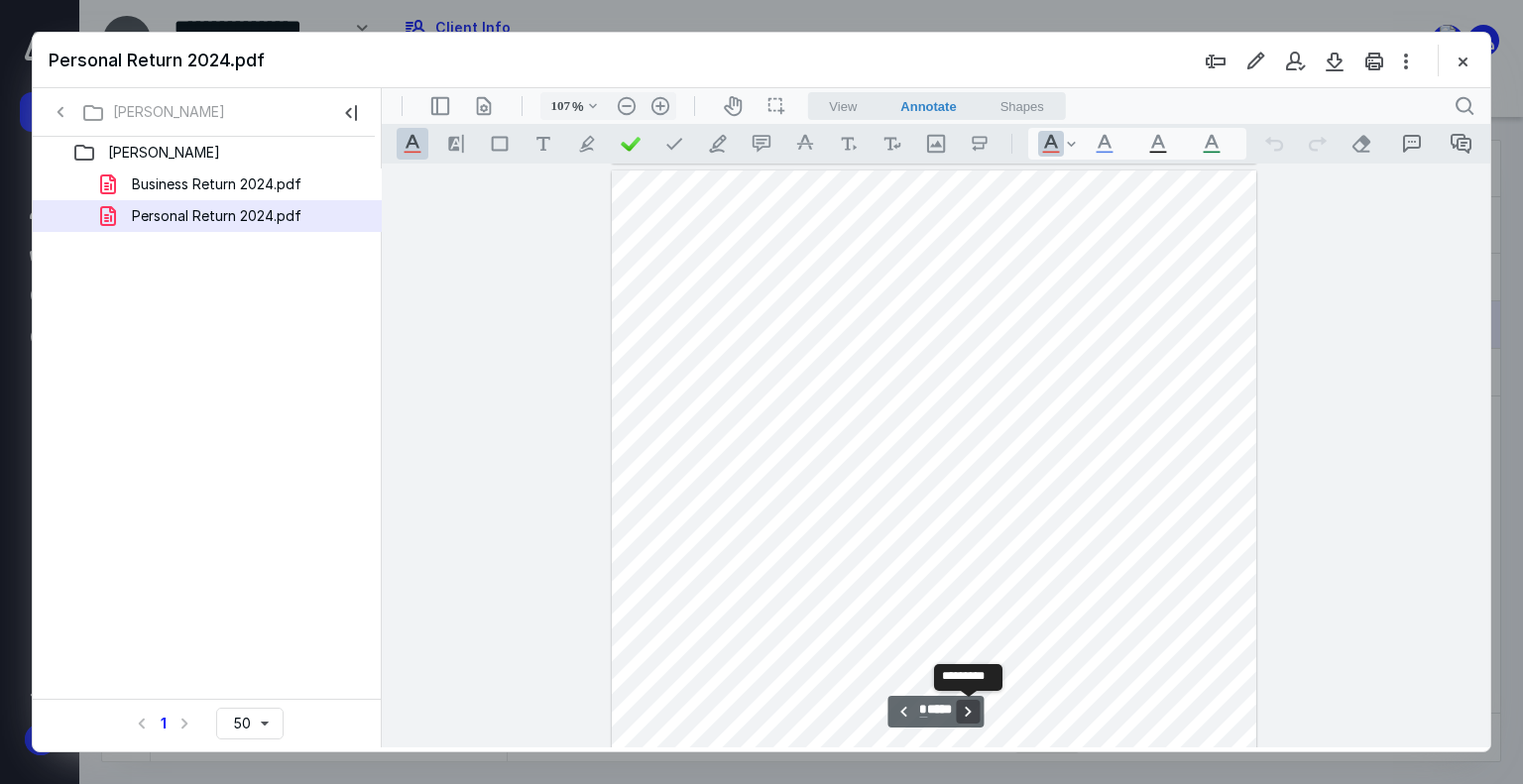 click on "**********" at bounding box center (969, 712) 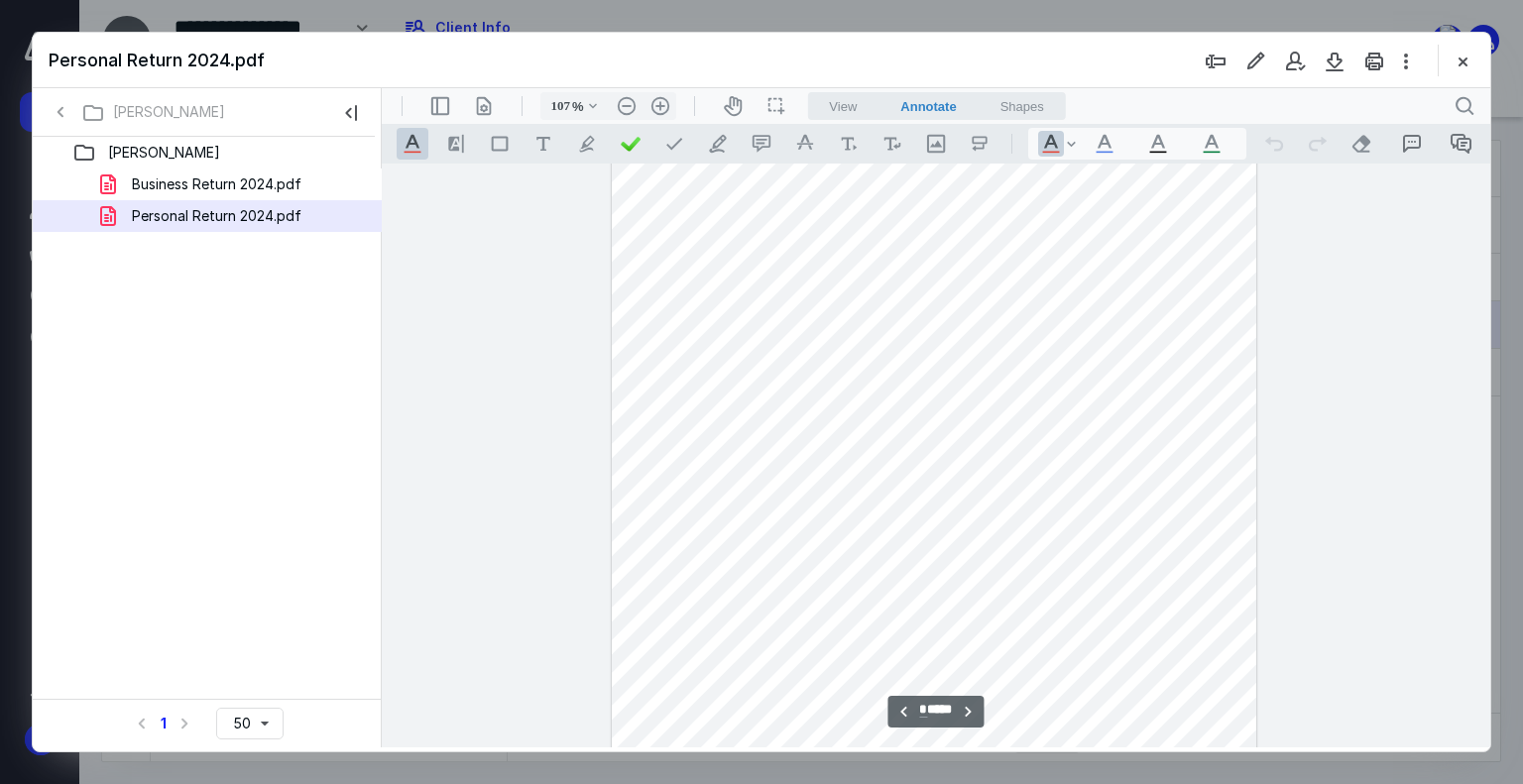 scroll, scrollTop: 3017, scrollLeft: 0, axis: vertical 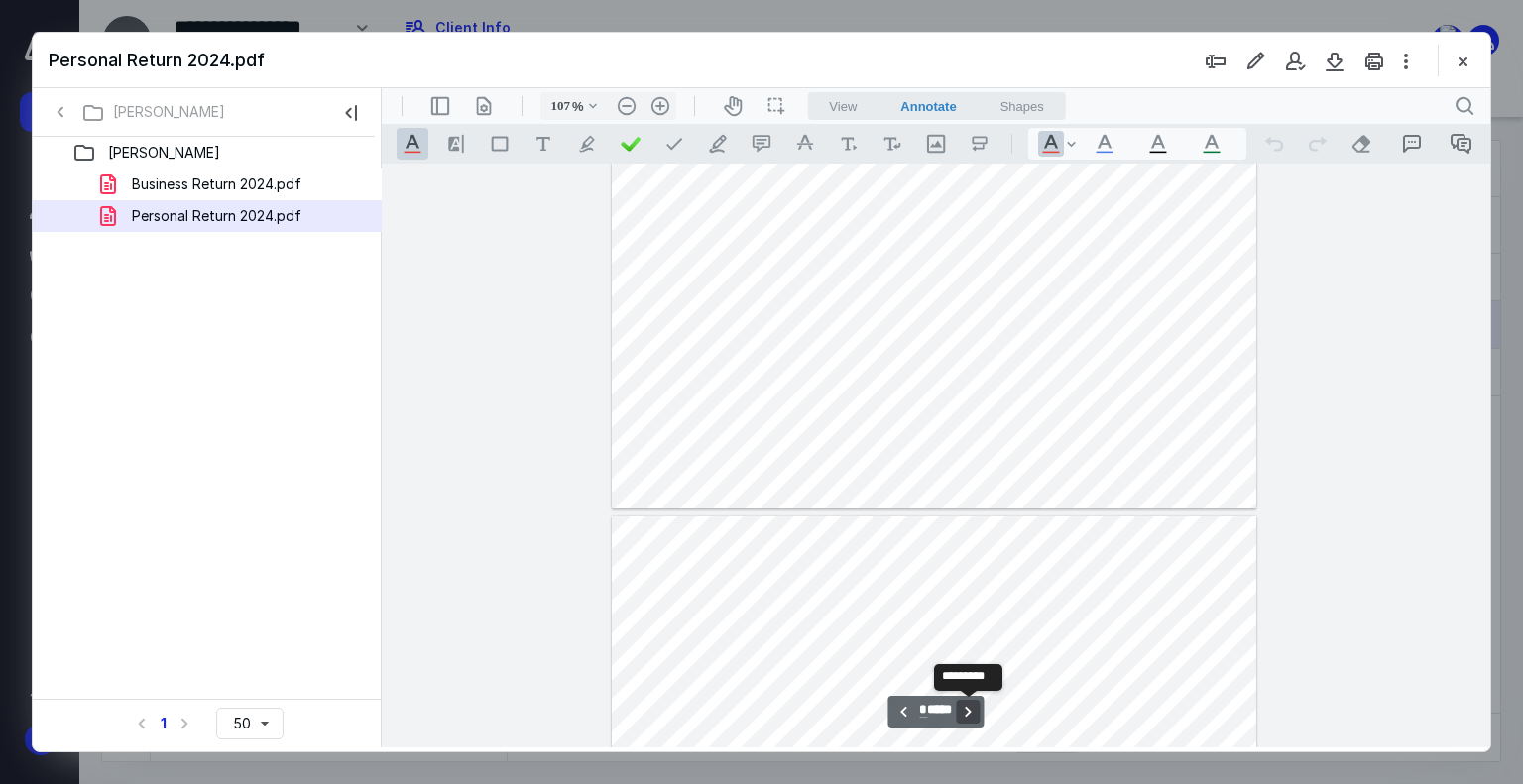 click on "**********" at bounding box center (969, 712) 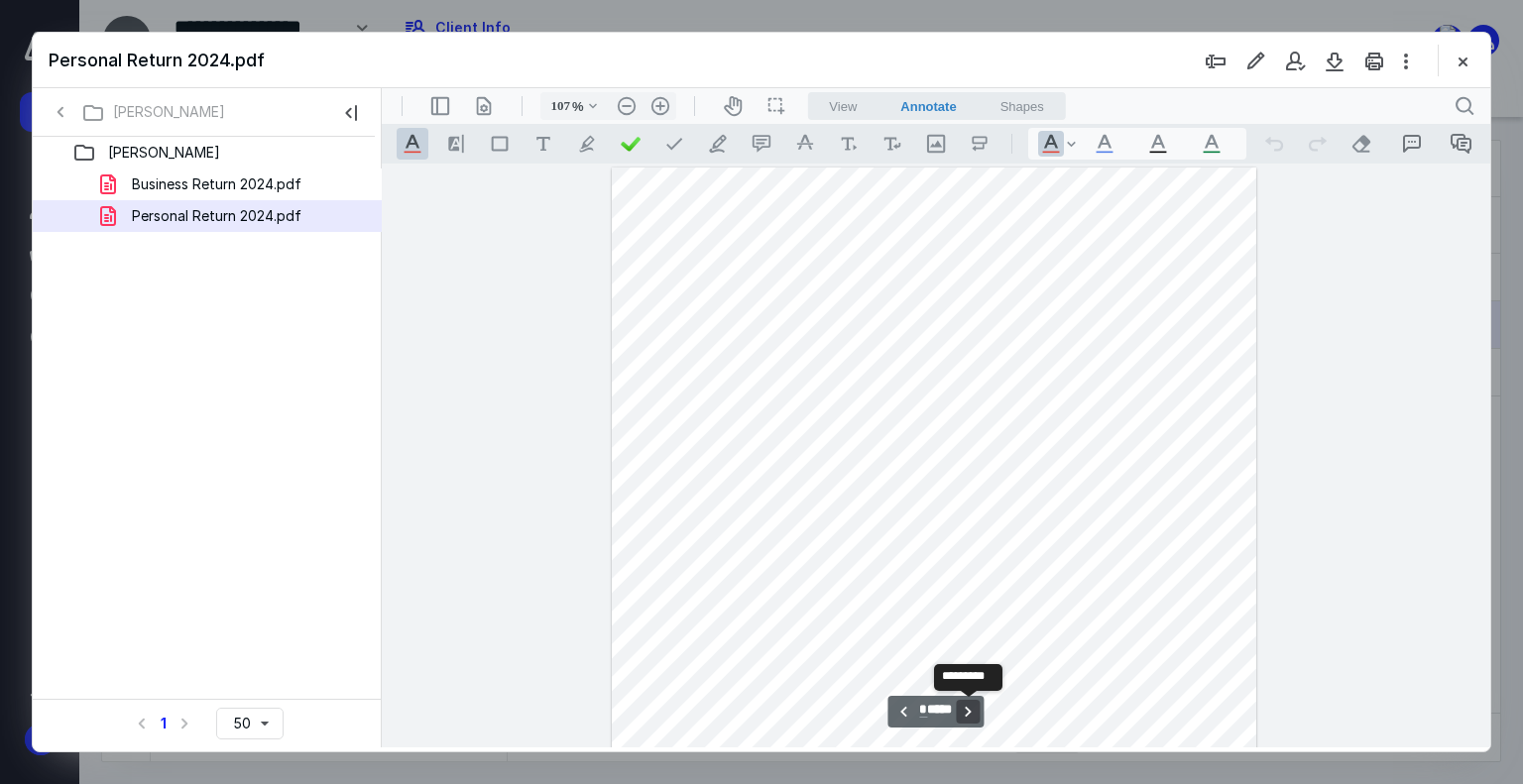 click on "**********" at bounding box center [969, 712] 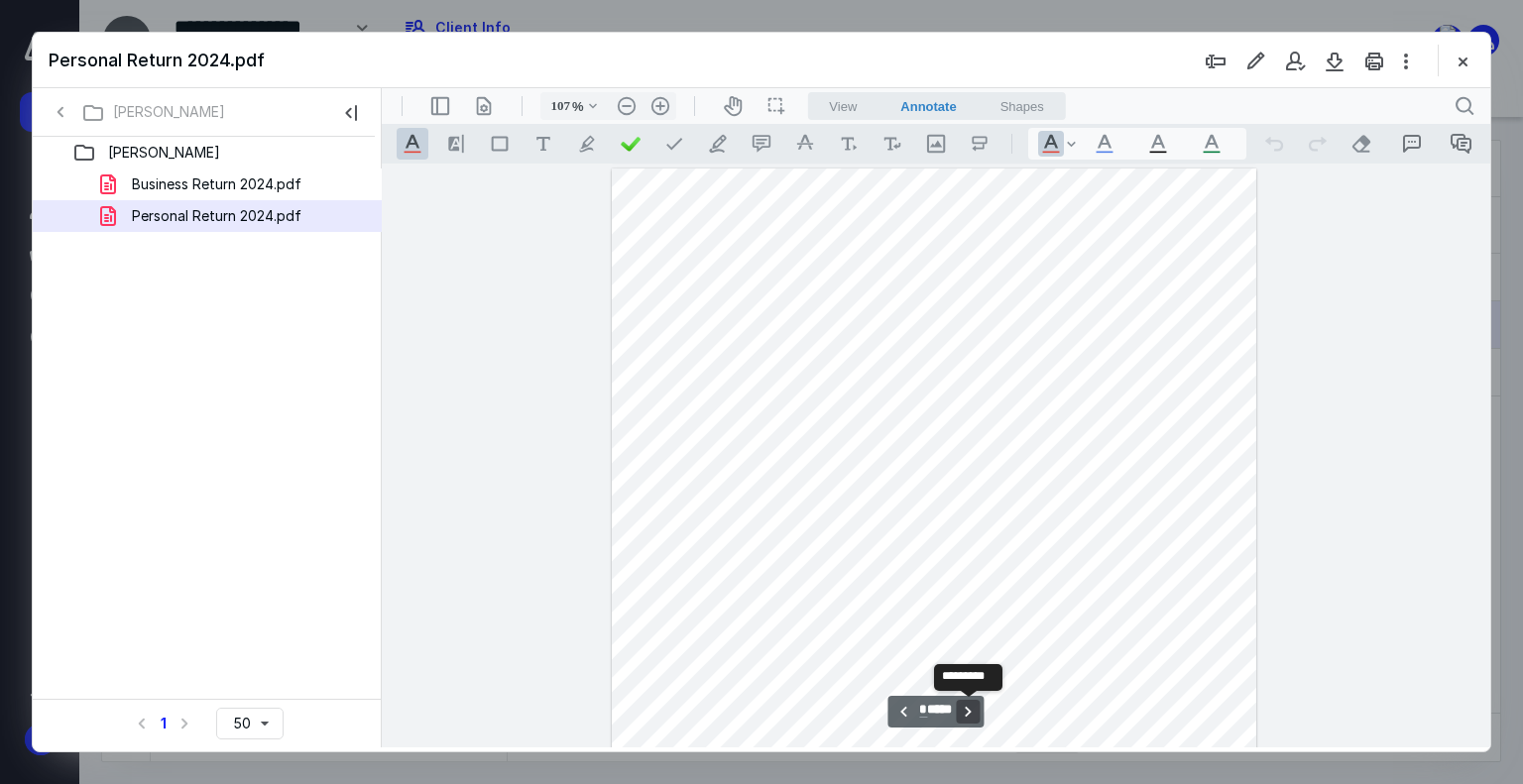 click on "**********" at bounding box center (969, 712) 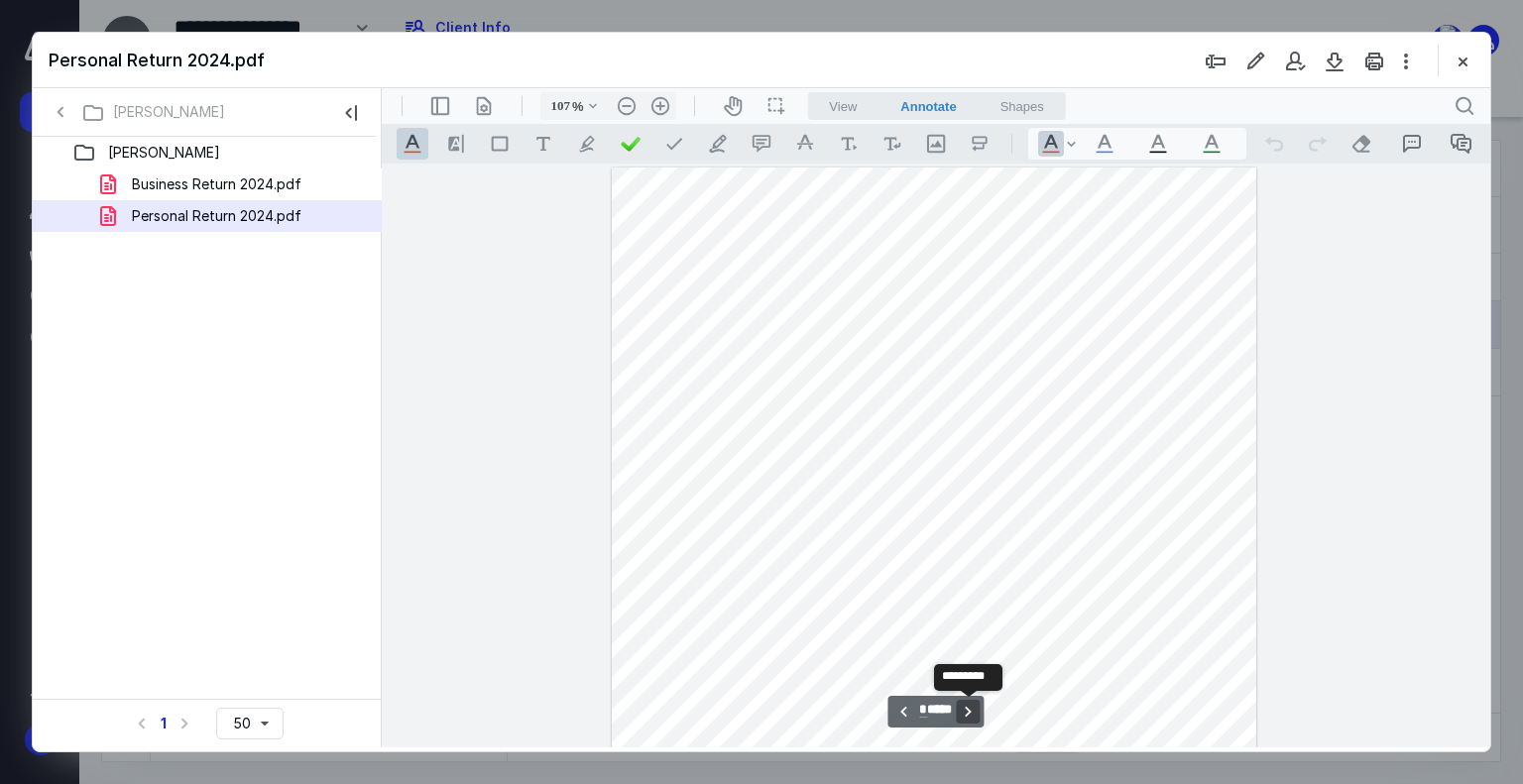 click on "**********" at bounding box center [969, 712] 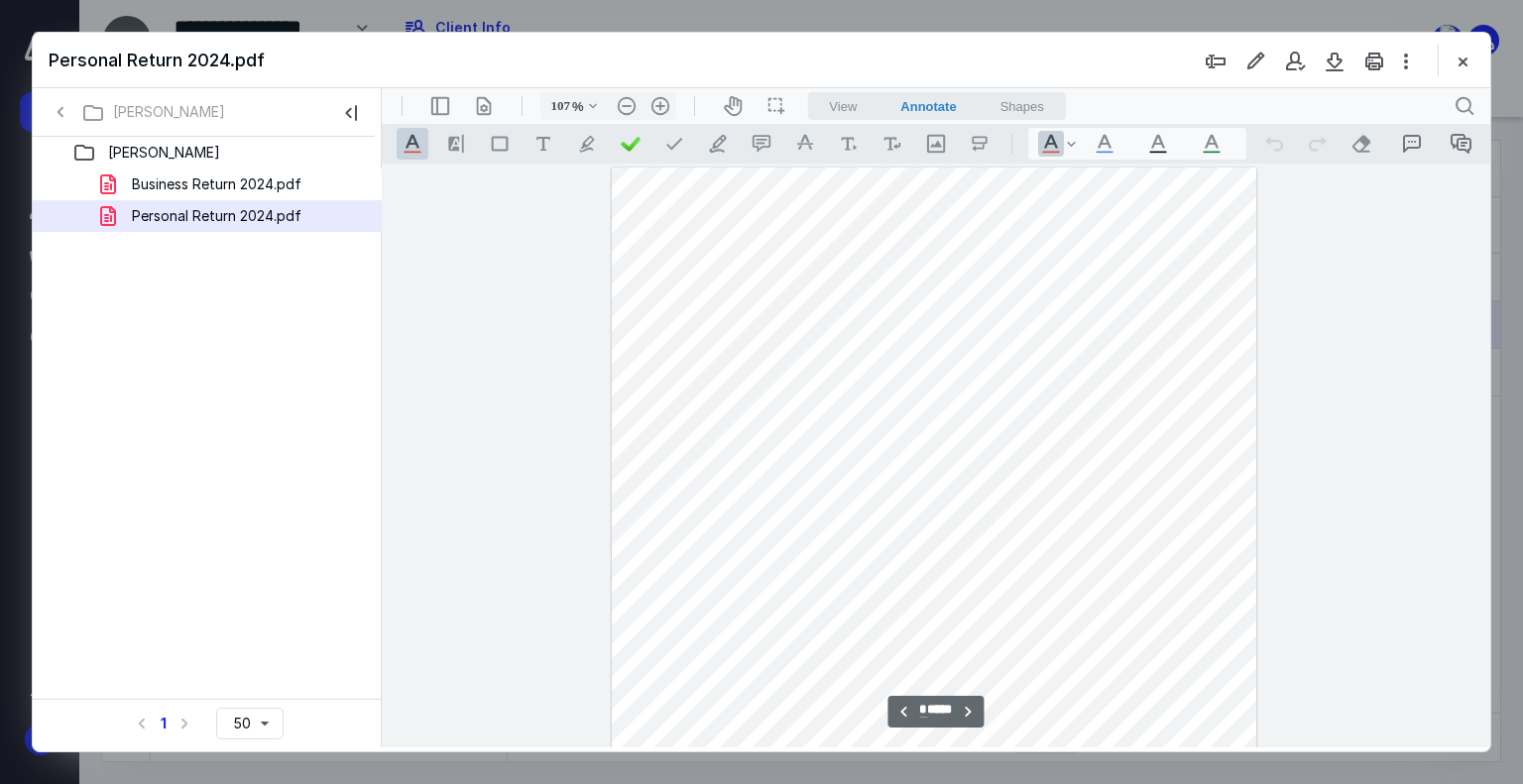 click on "**********" at bounding box center [935, 712] 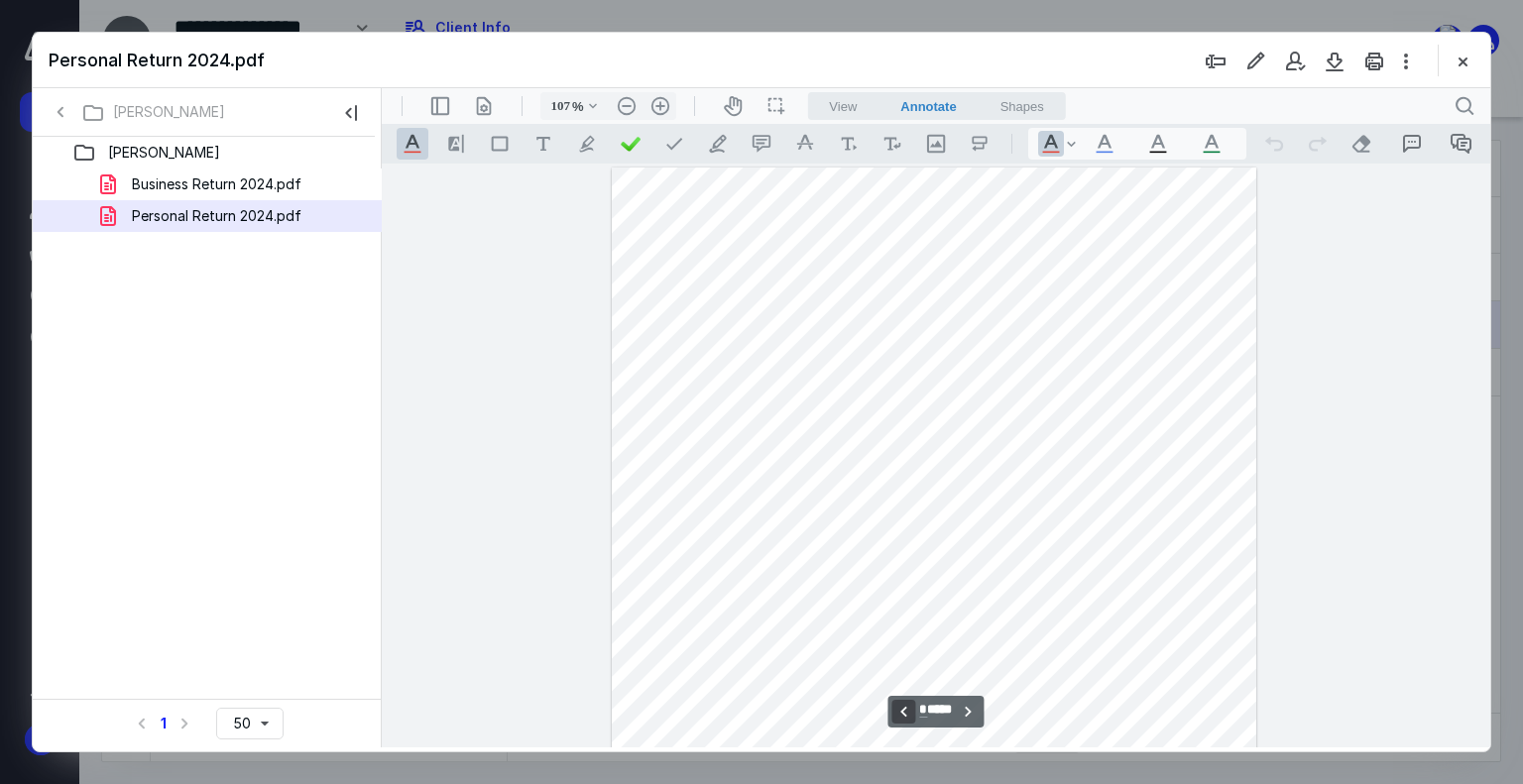 click on "**********" at bounding box center (903, 712) 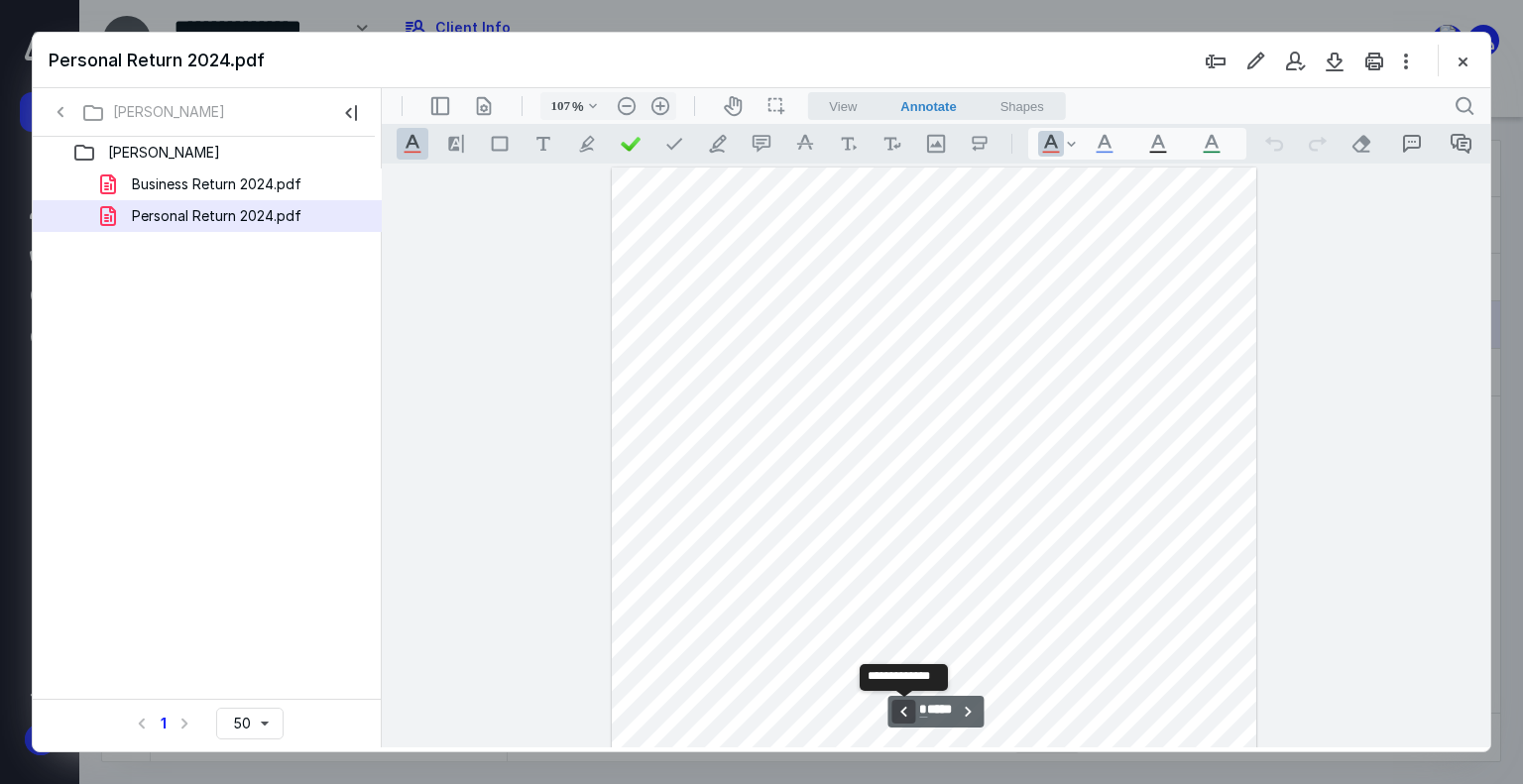 scroll, scrollTop: 5049, scrollLeft: 0, axis: vertical 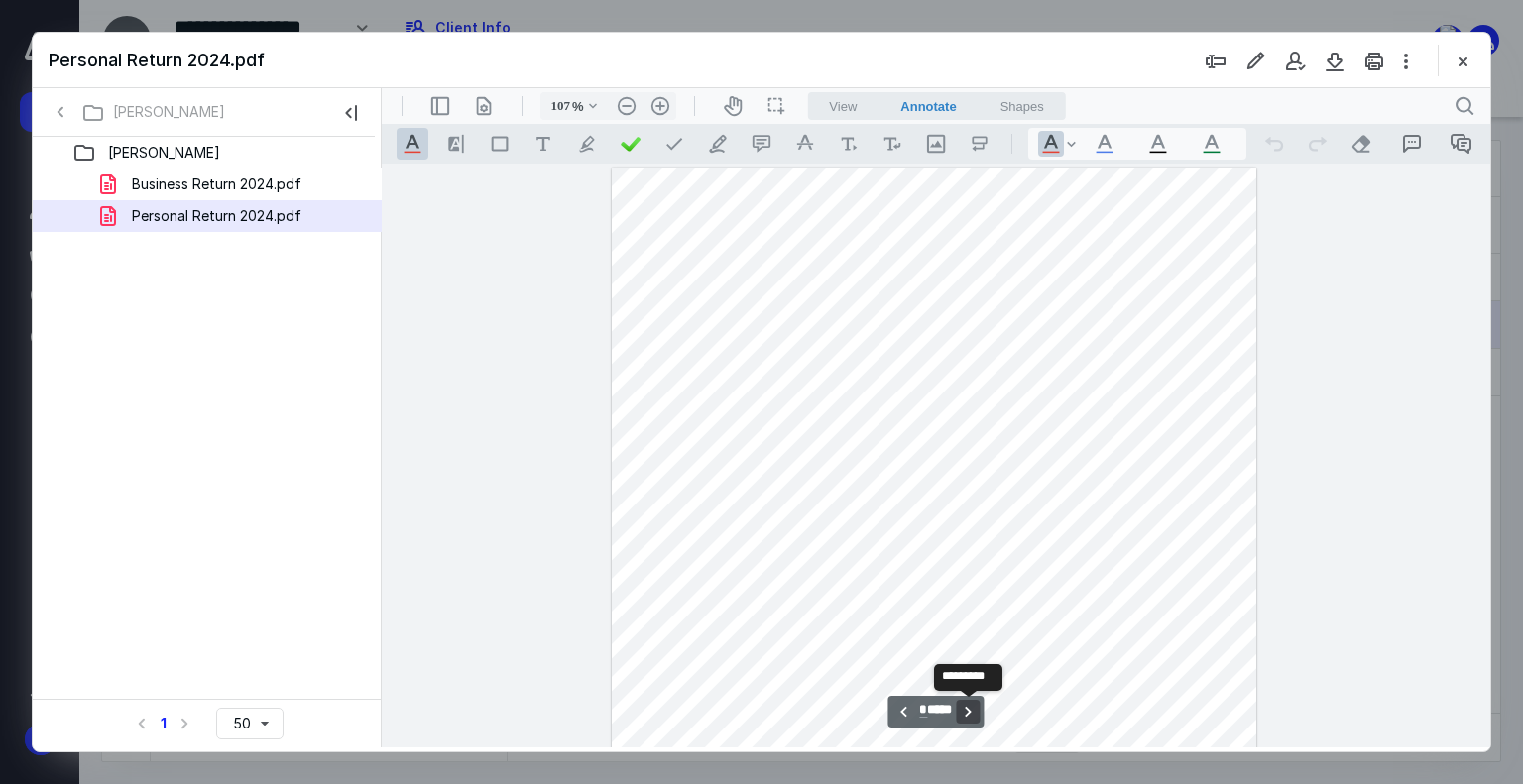 click on "**********" at bounding box center [969, 712] 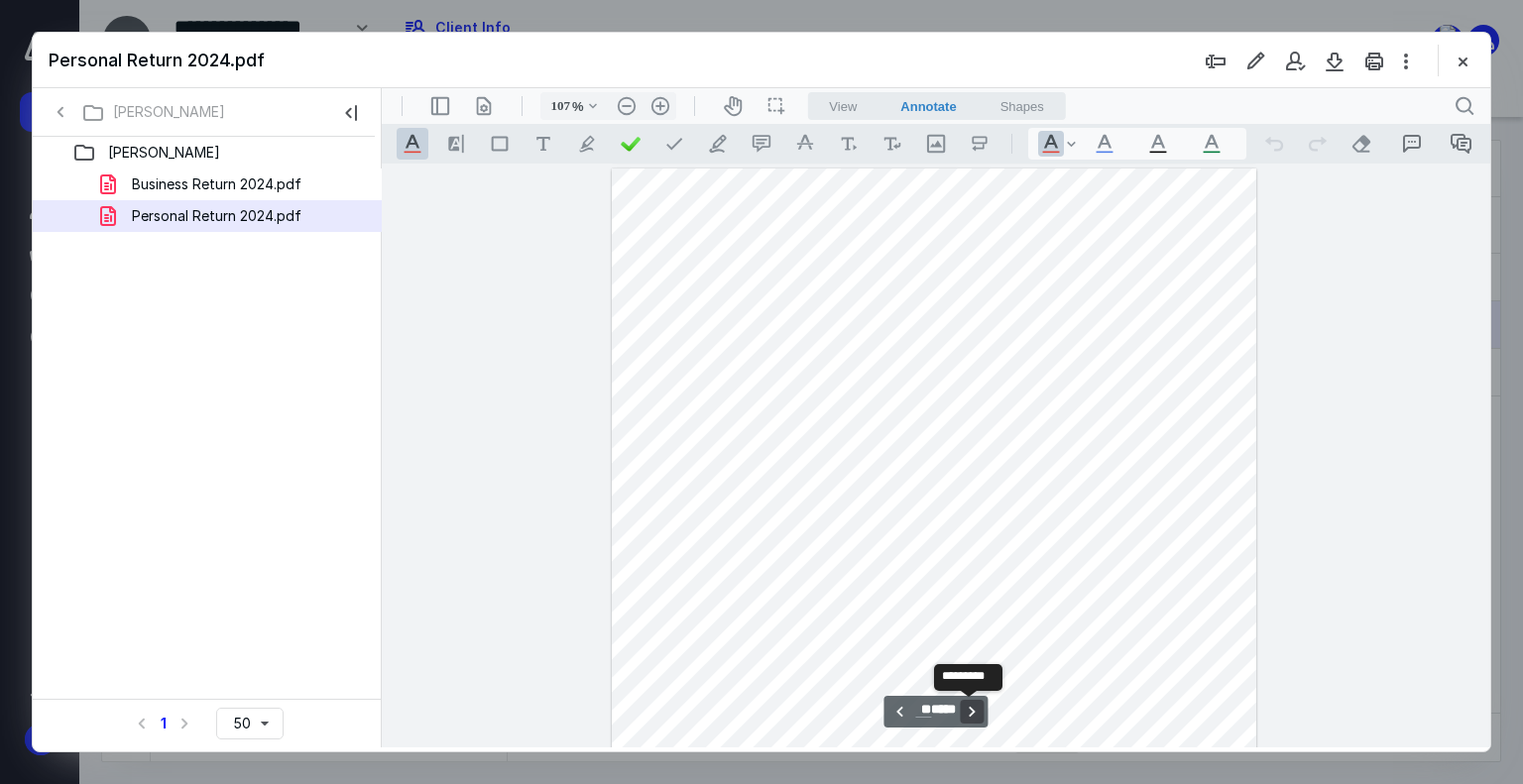 click on "**********" at bounding box center (973, 712) 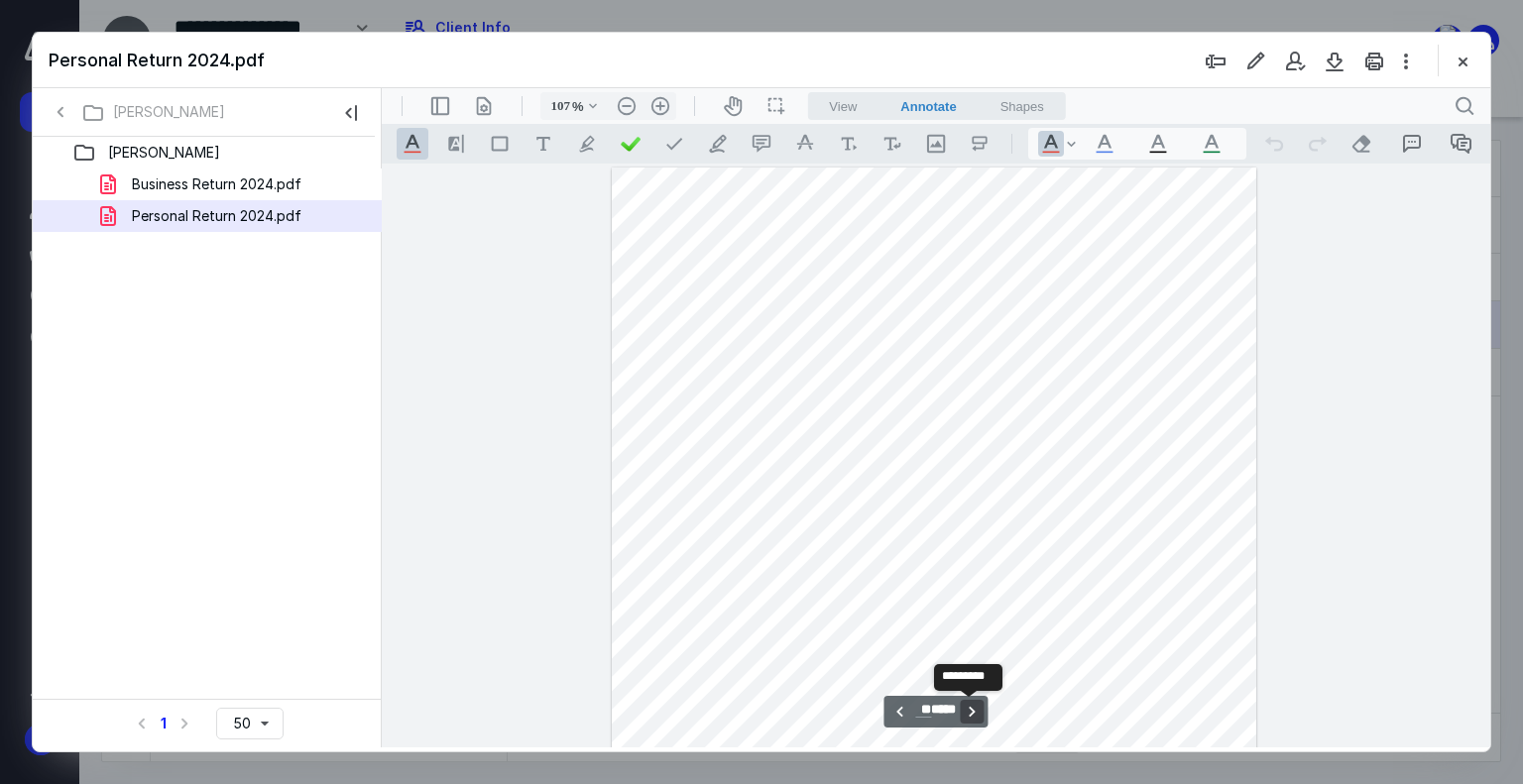 click on "**********" at bounding box center (973, 712) 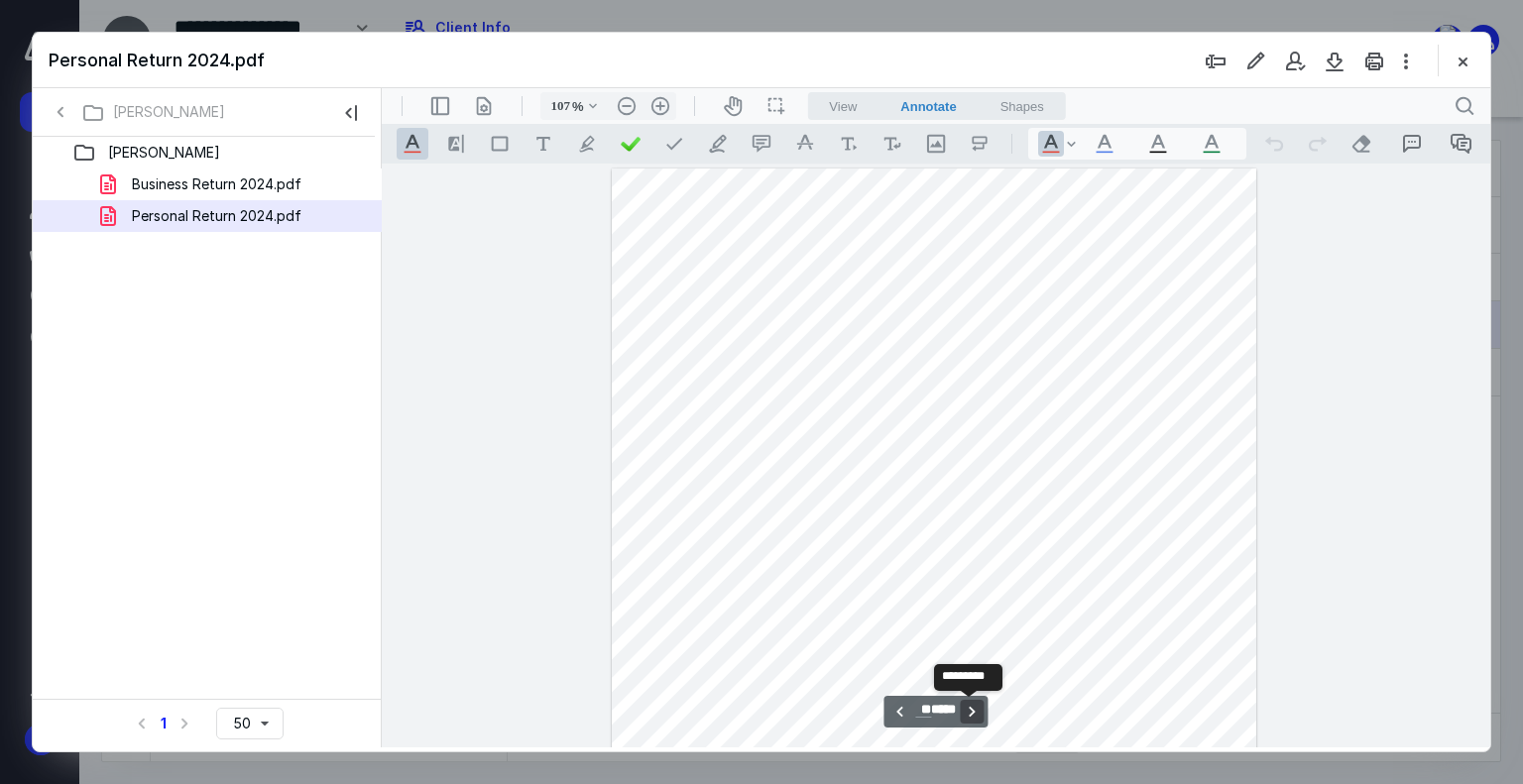 click on "**********" at bounding box center [973, 712] 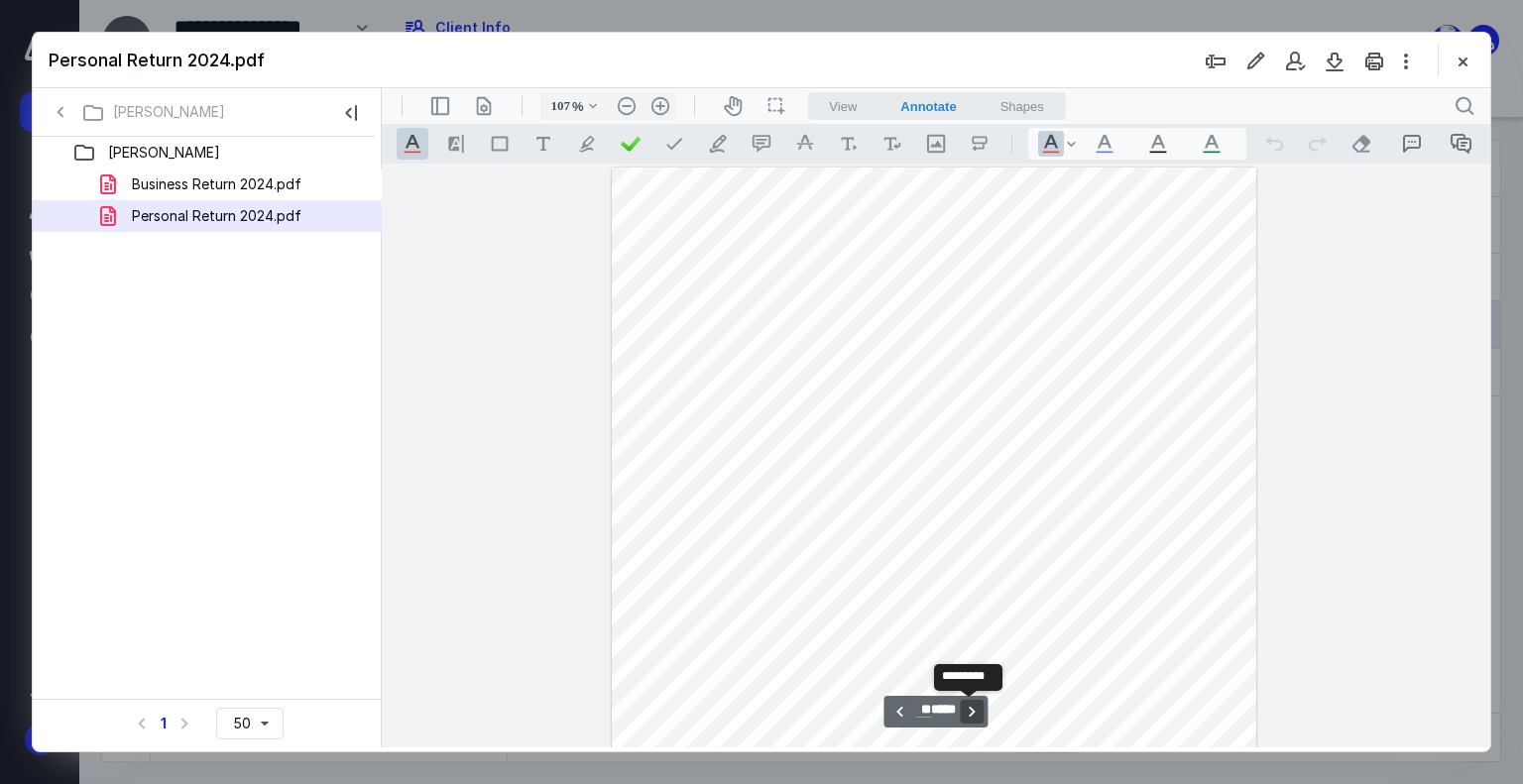 click on "**********" at bounding box center (973, 712) 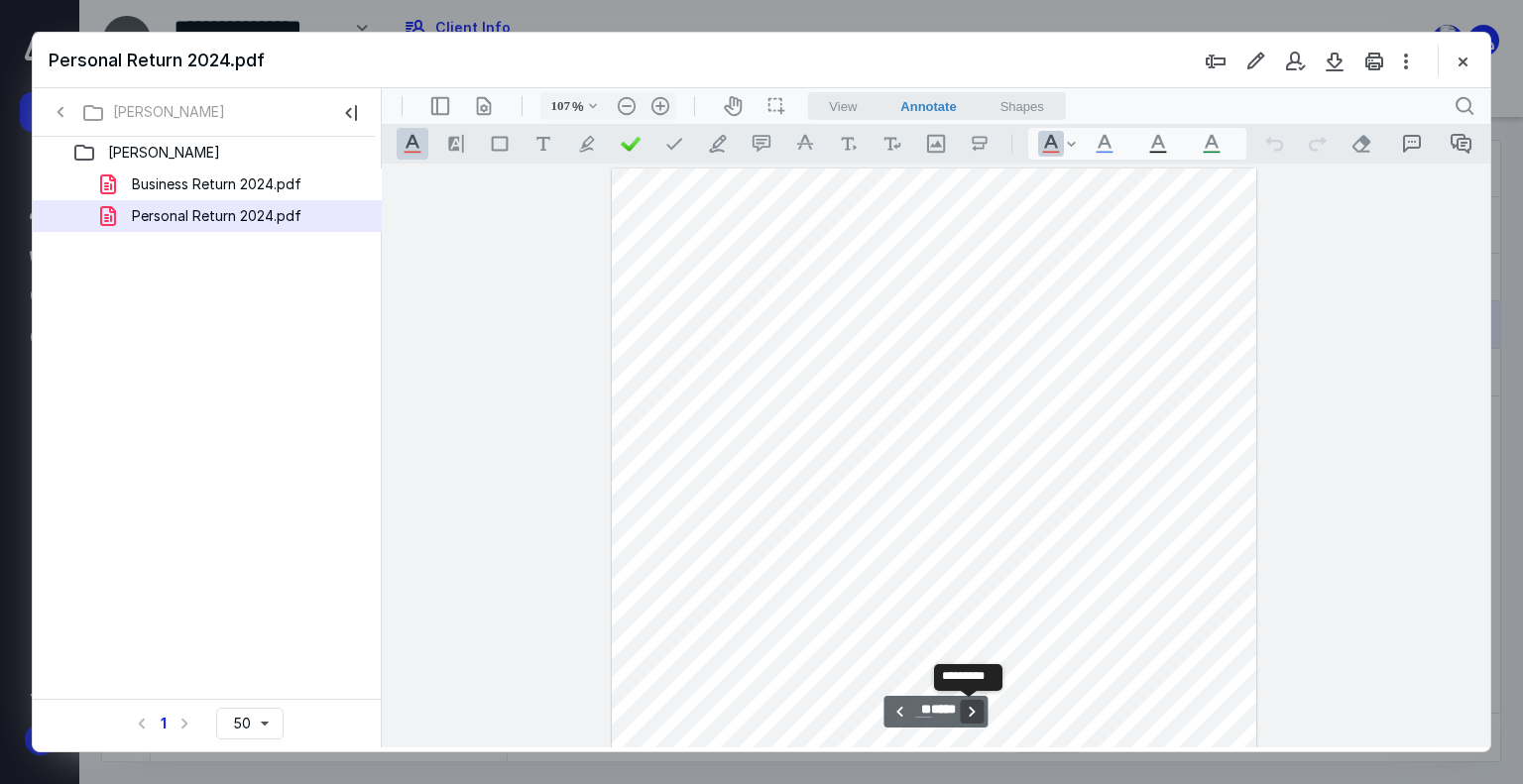 click on "**********" at bounding box center (973, 712) 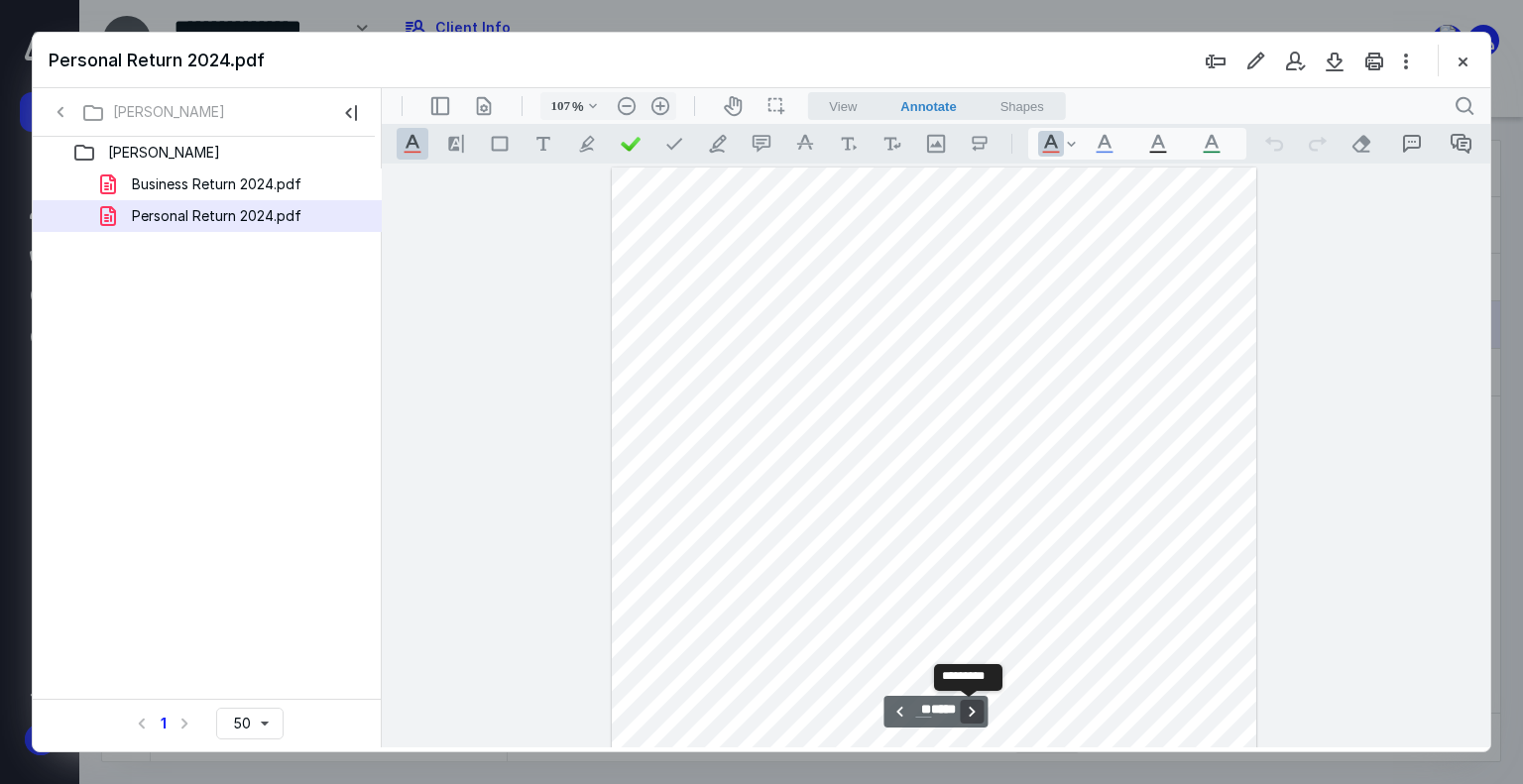 click on "**********" at bounding box center (973, 712) 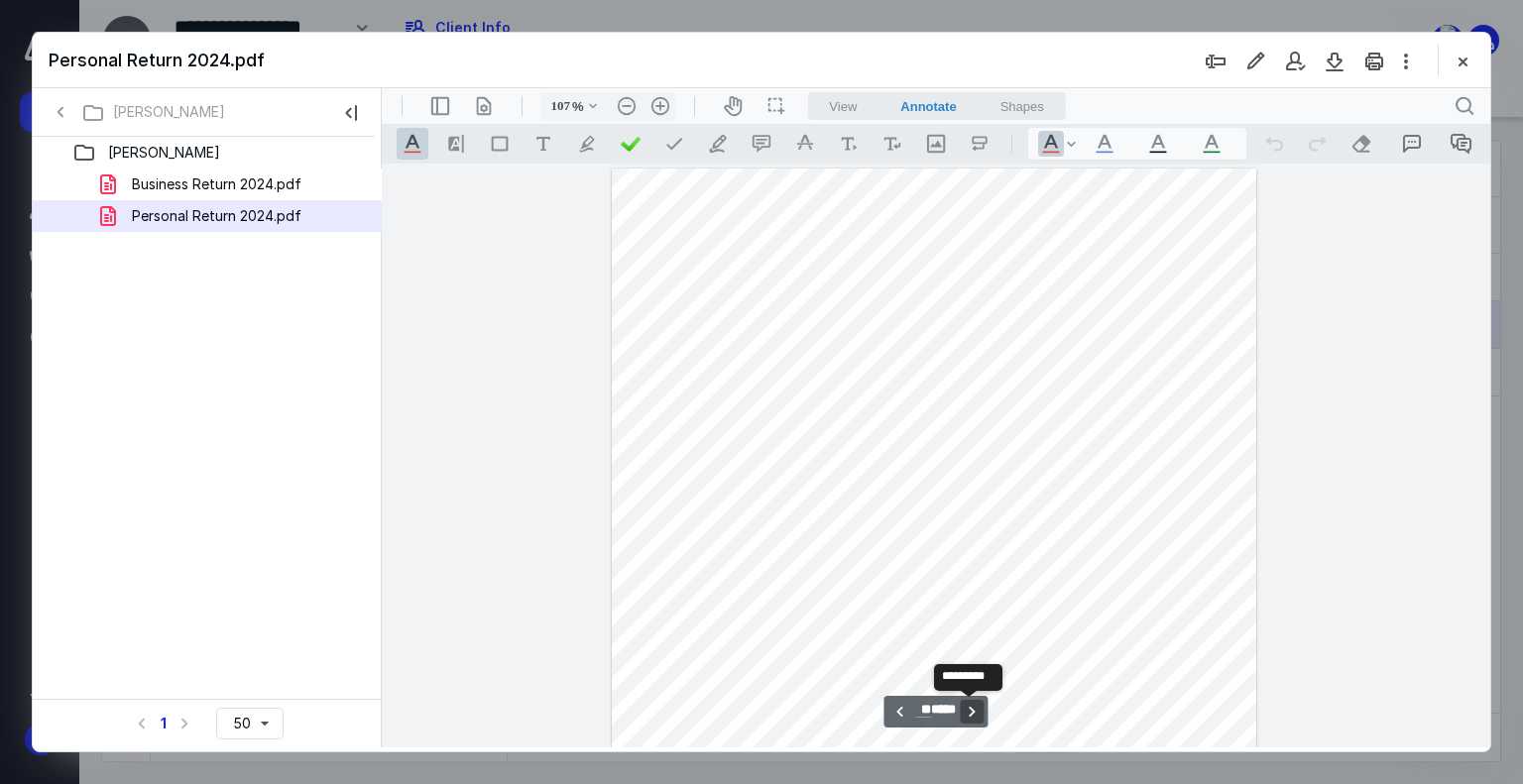 click on "**********" at bounding box center [973, 712] 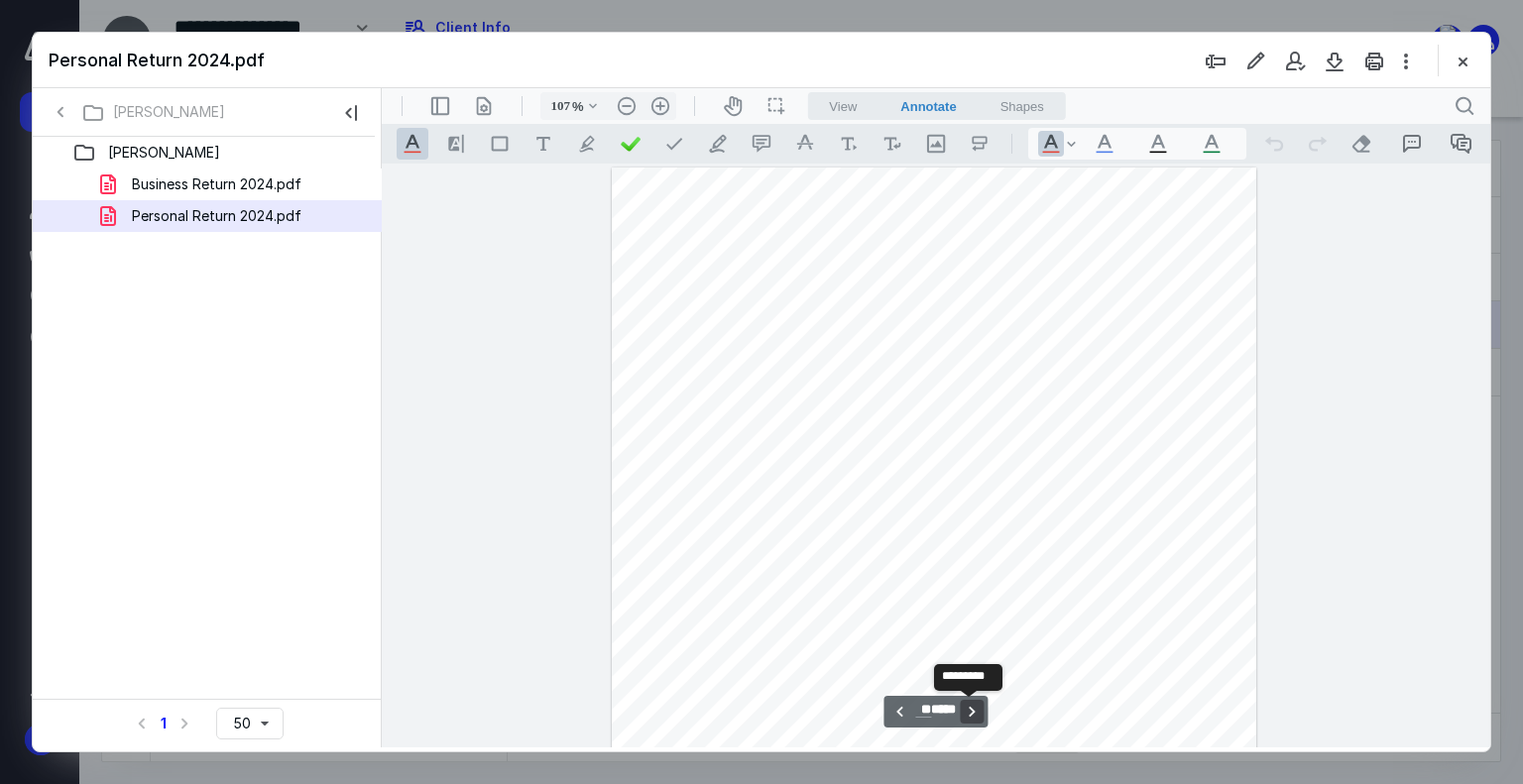 click on "**********" at bounding box center (973, 712) 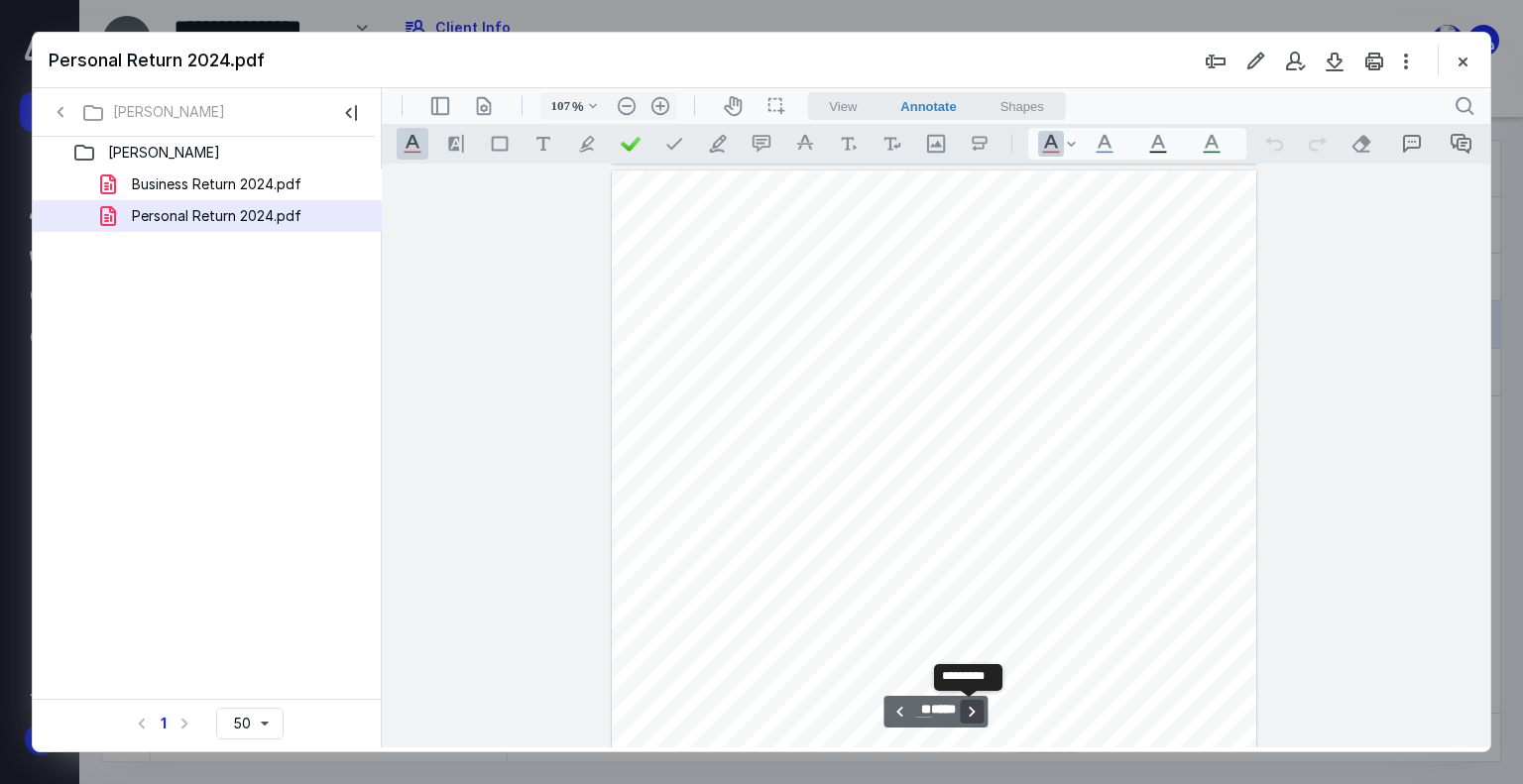 click on "**********" at bounding box center (973, 712) 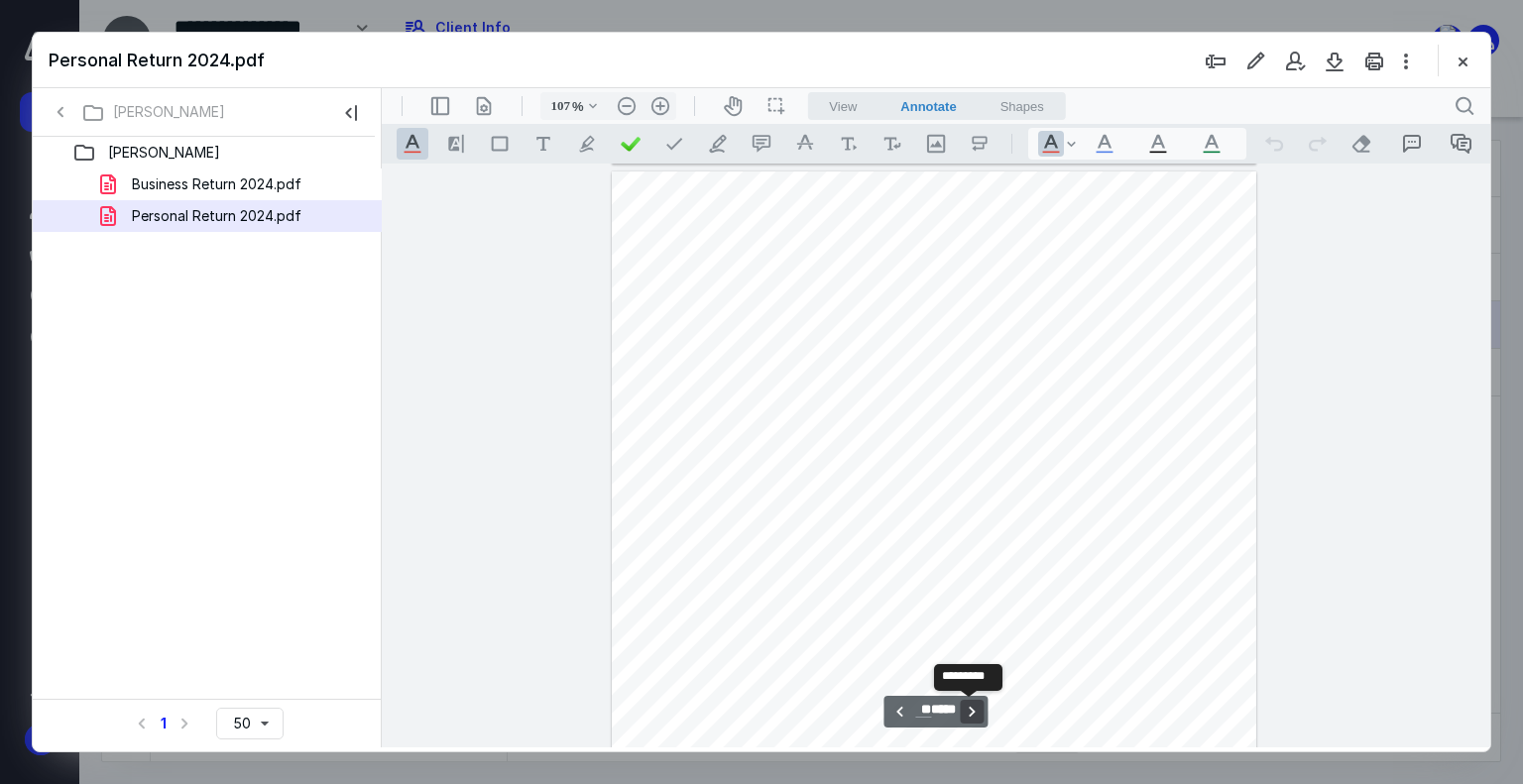click on "**********" at bounding box center [973, 712] 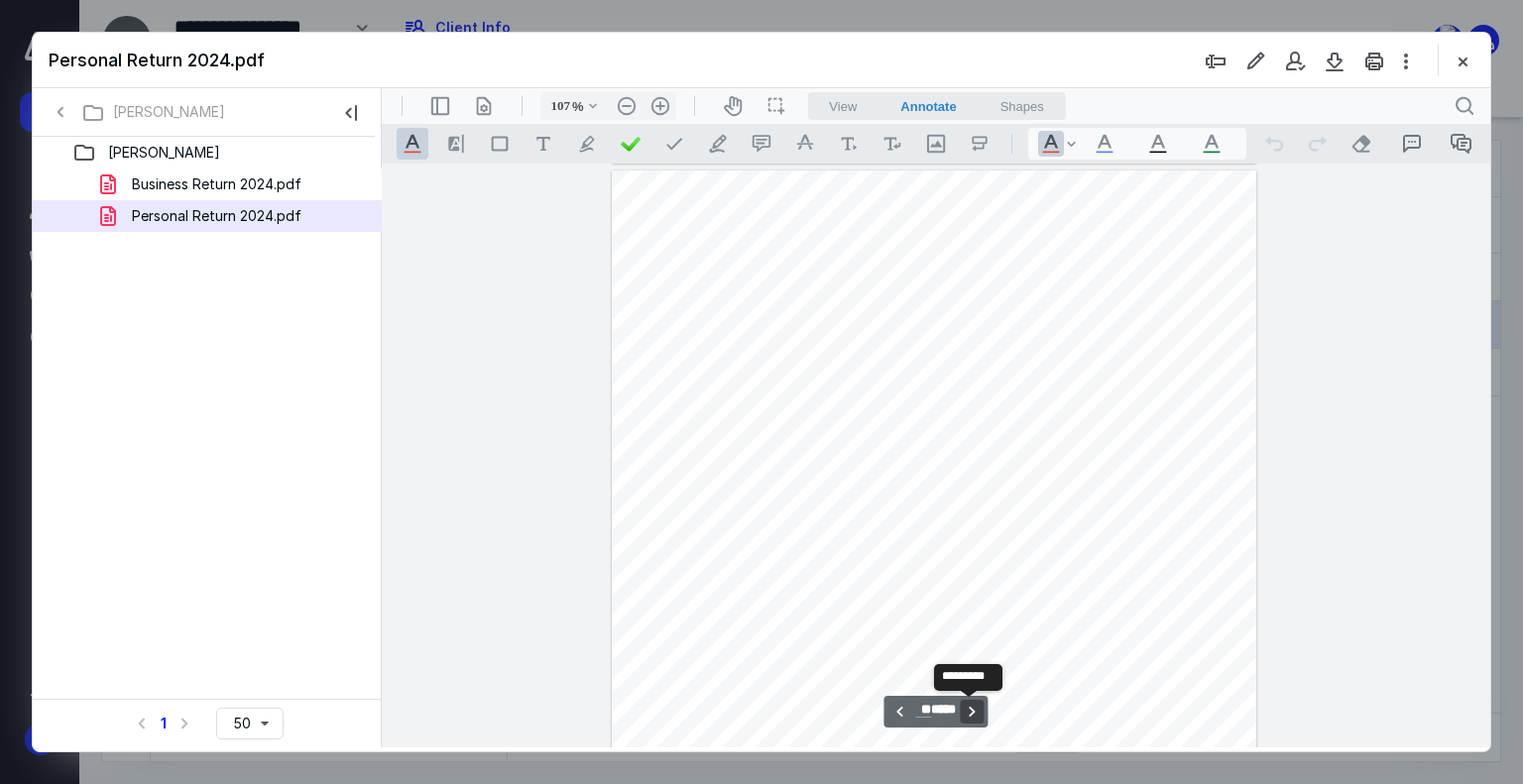 click on "**********" at bounding box center [973, 712] 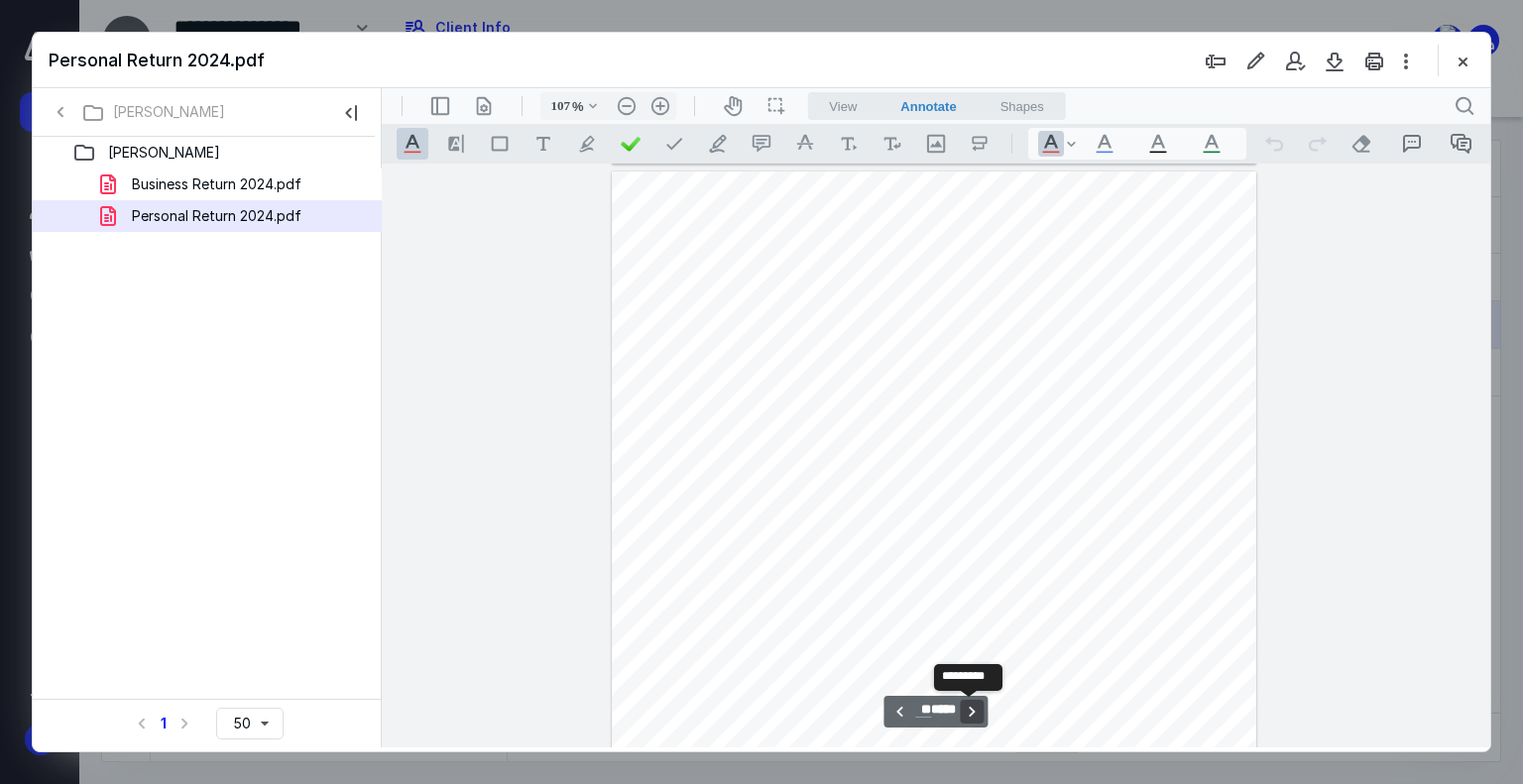 click on "**********" at bounding box center (973, 712) 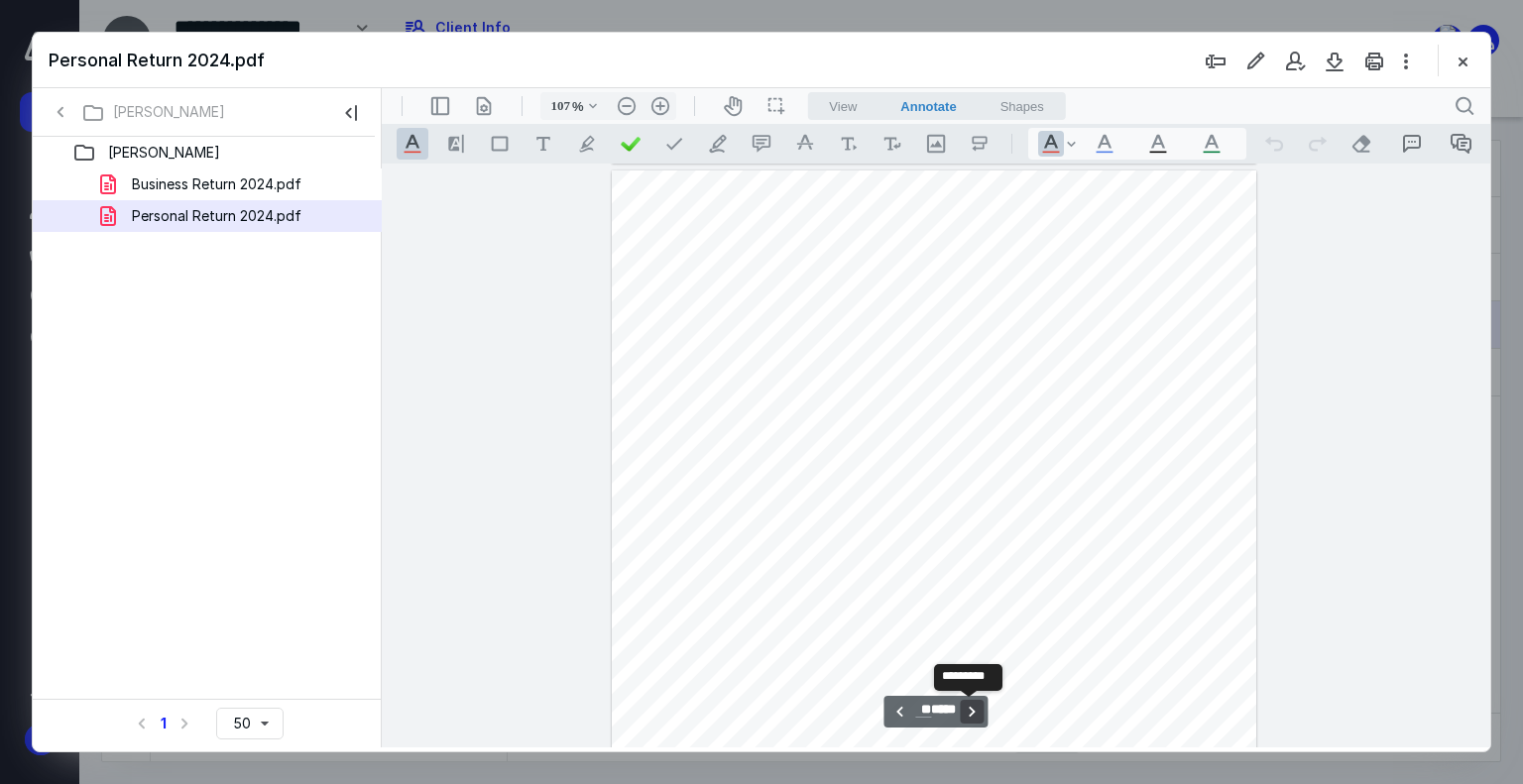 click on "**********" at bounding box center (973, 712) 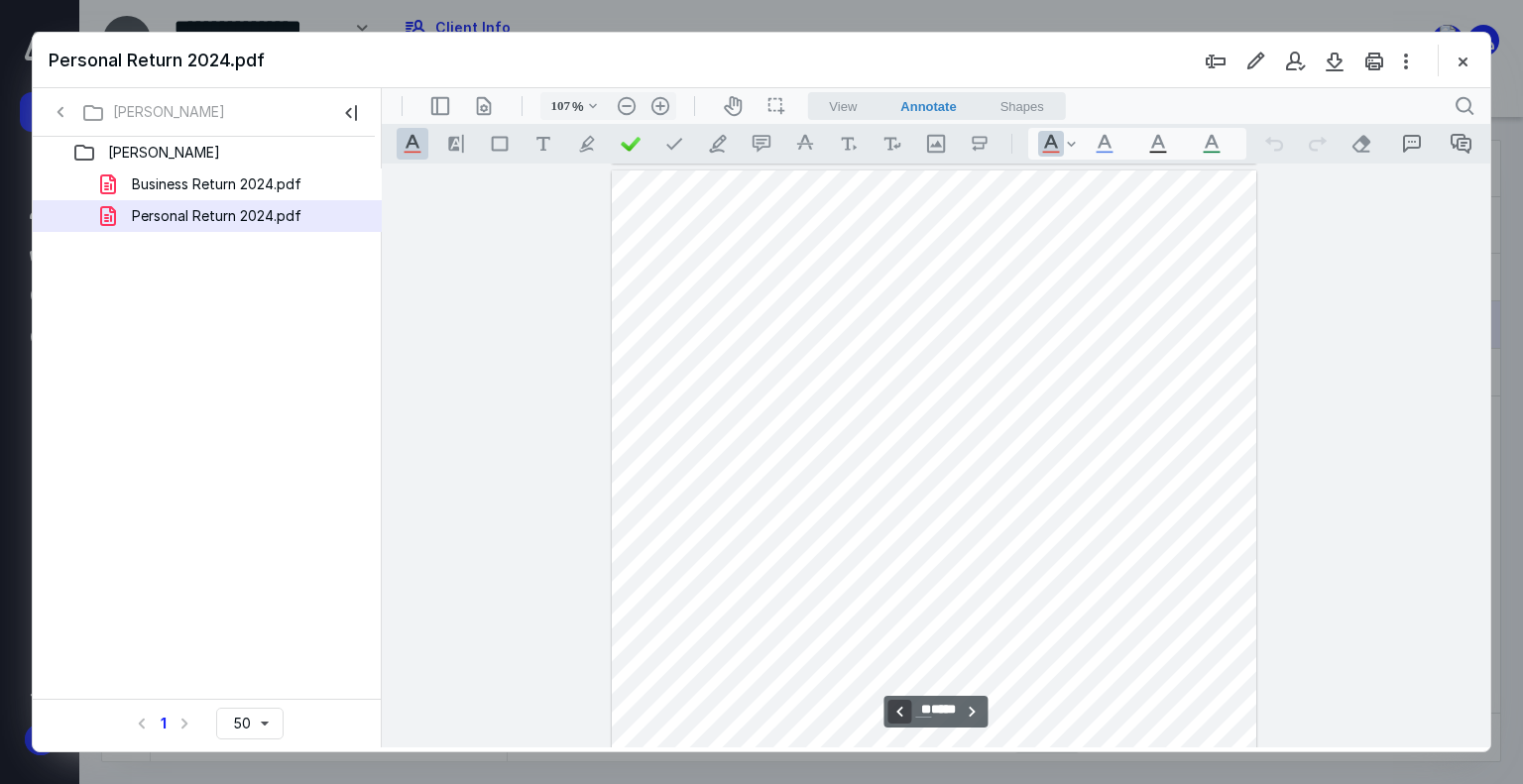 click on "**********" at bounding box center [899, 712] 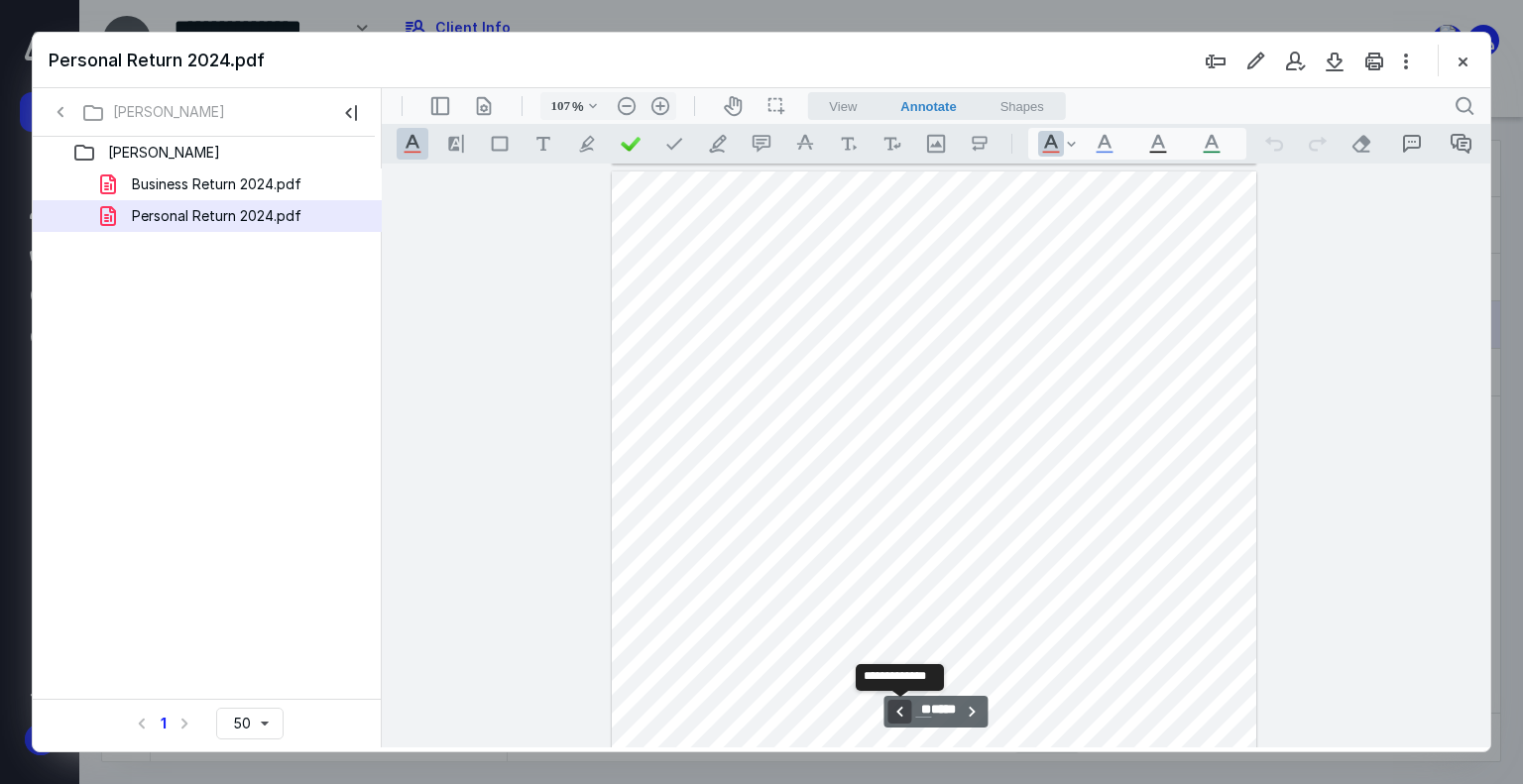 click on "**********" at bounding box center [899, 712] 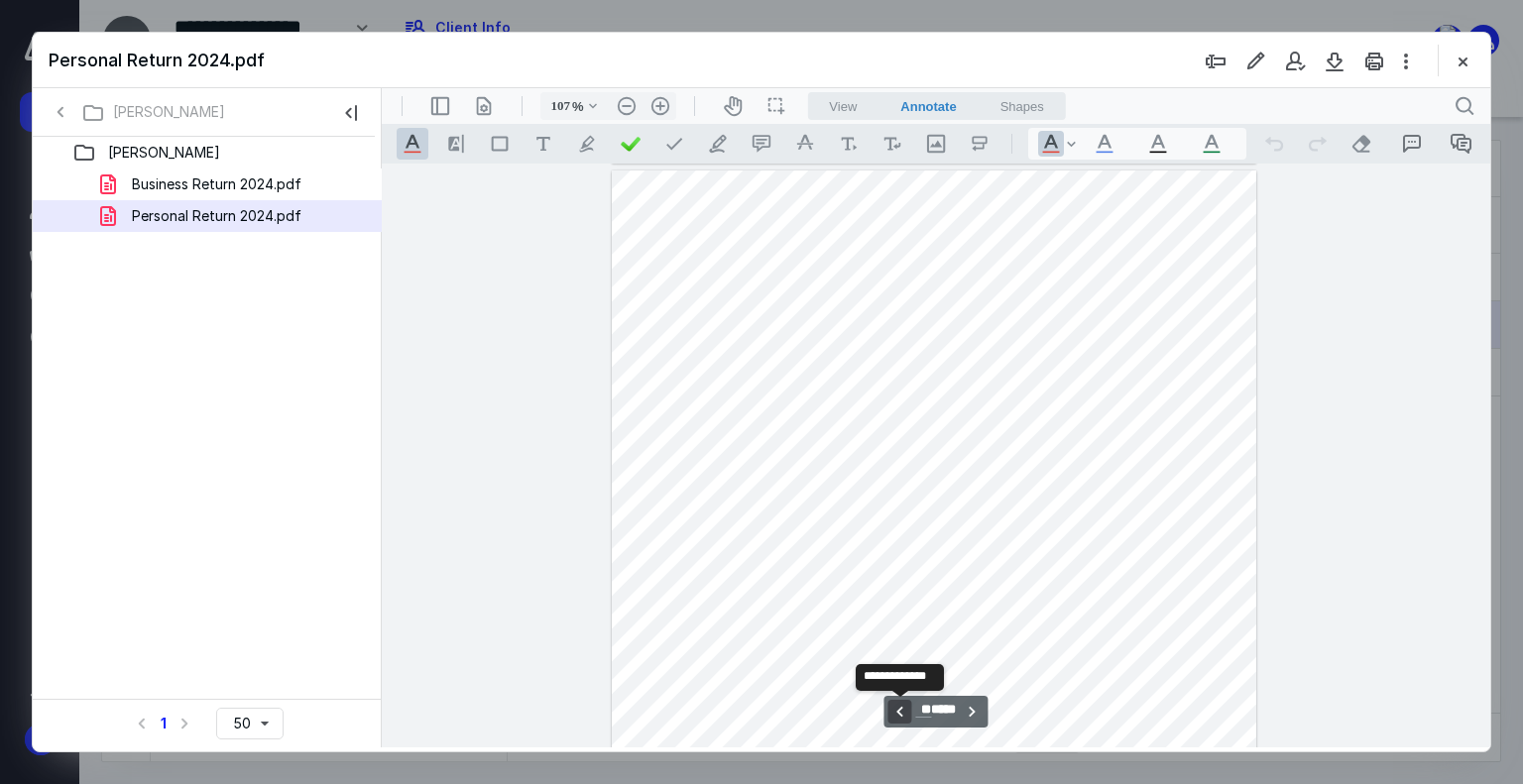 click on "**********" at bounding box center [899, 712] 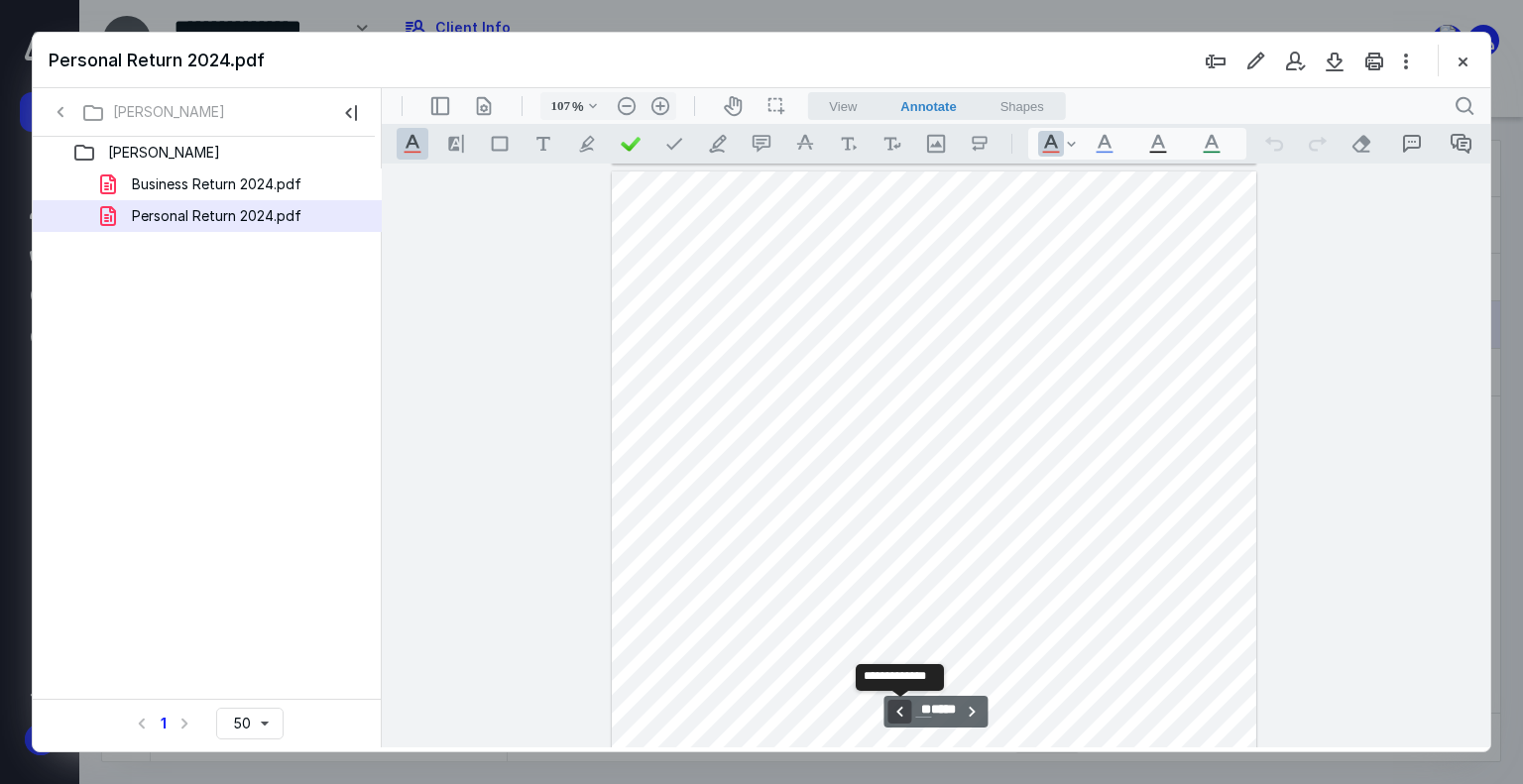 click on "**********" at bounding box center [899, 712] 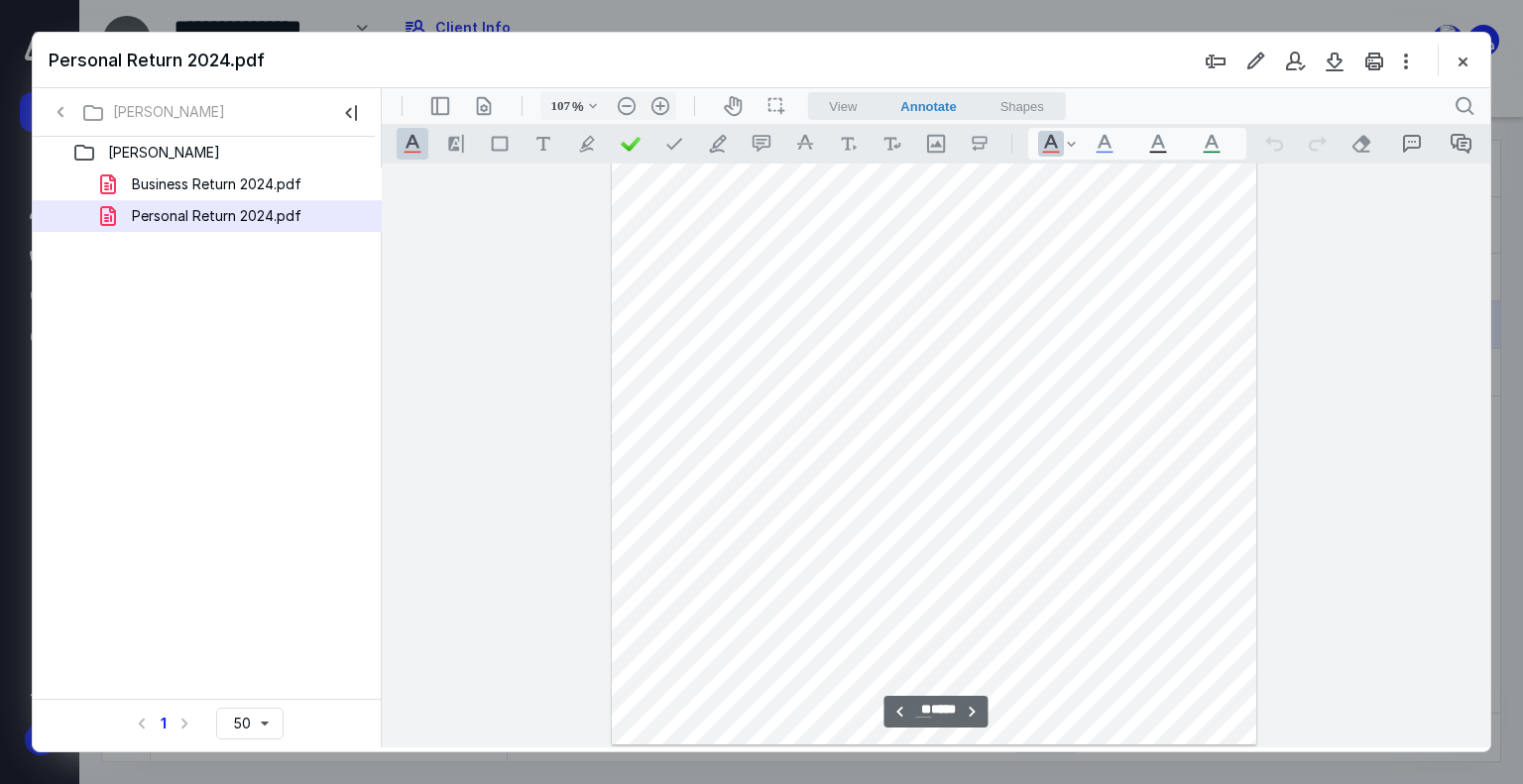 scroll, scrollTop: 19649, scrollLeft: 0, axis: vertical 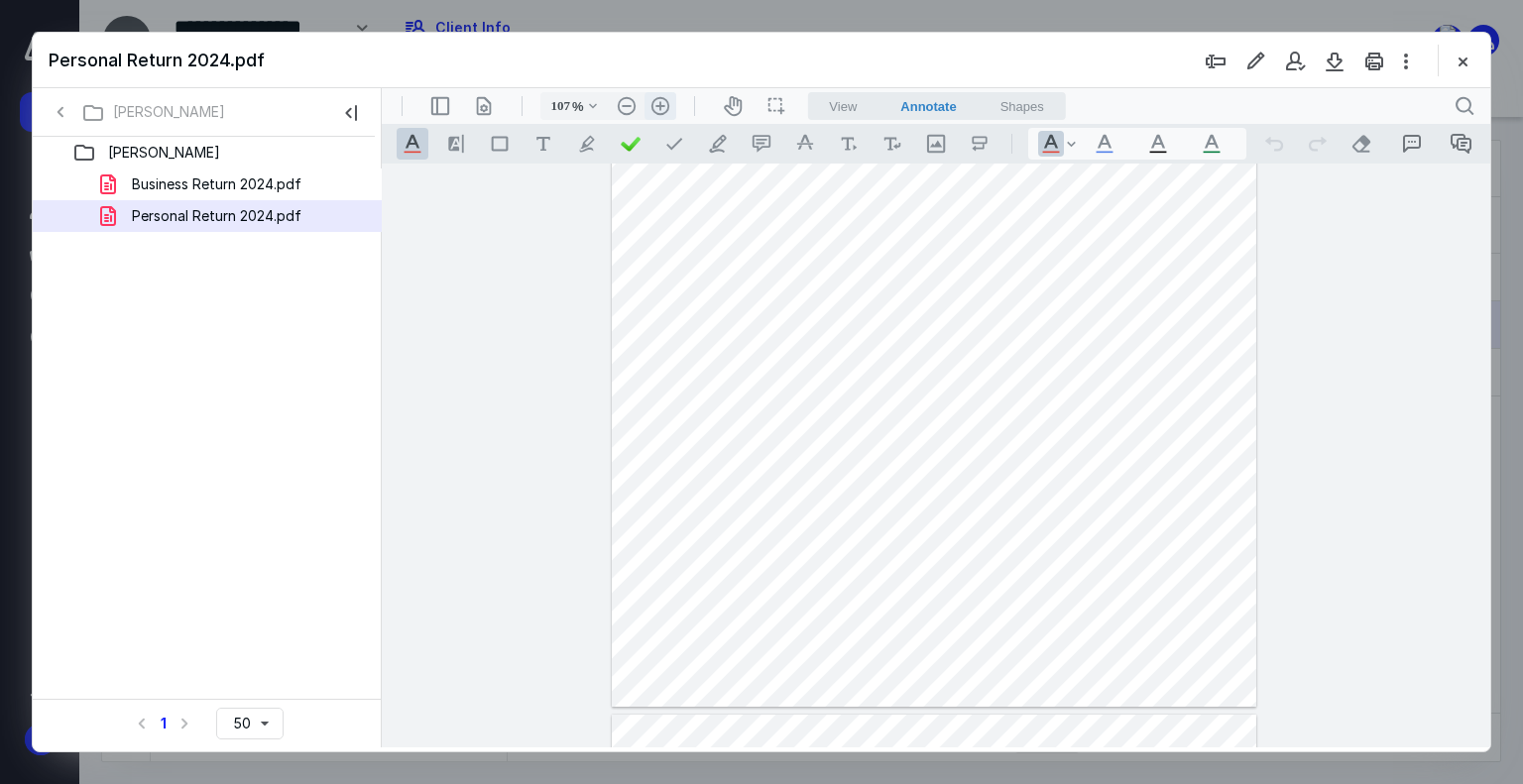 click on ".cls-1{fill:#abb0c4;} icon - header - zoom - in - line" at bounding box center [660, 106] 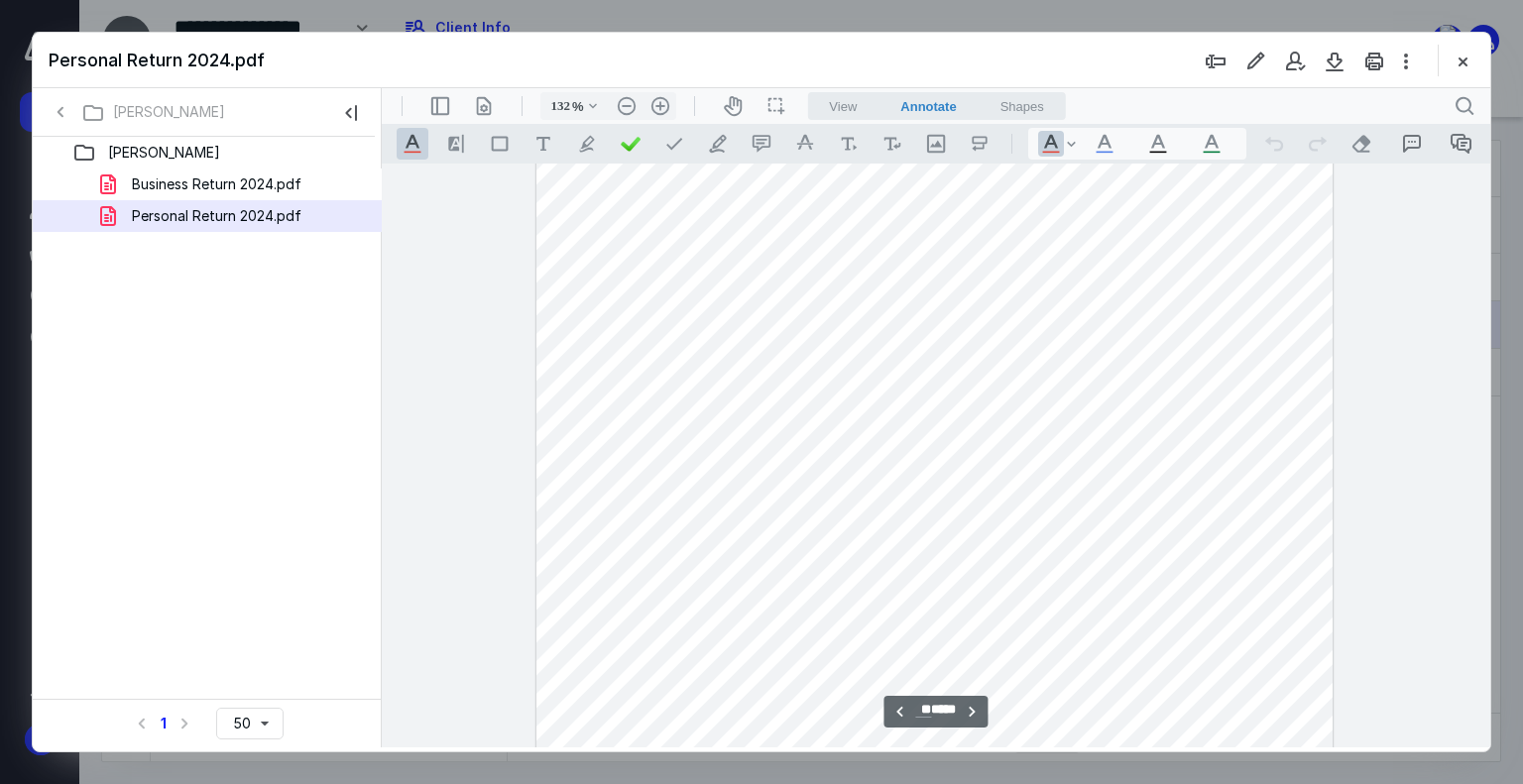 scroll, scrollTop: 28494, scrollLeft: 0, axis: vertical 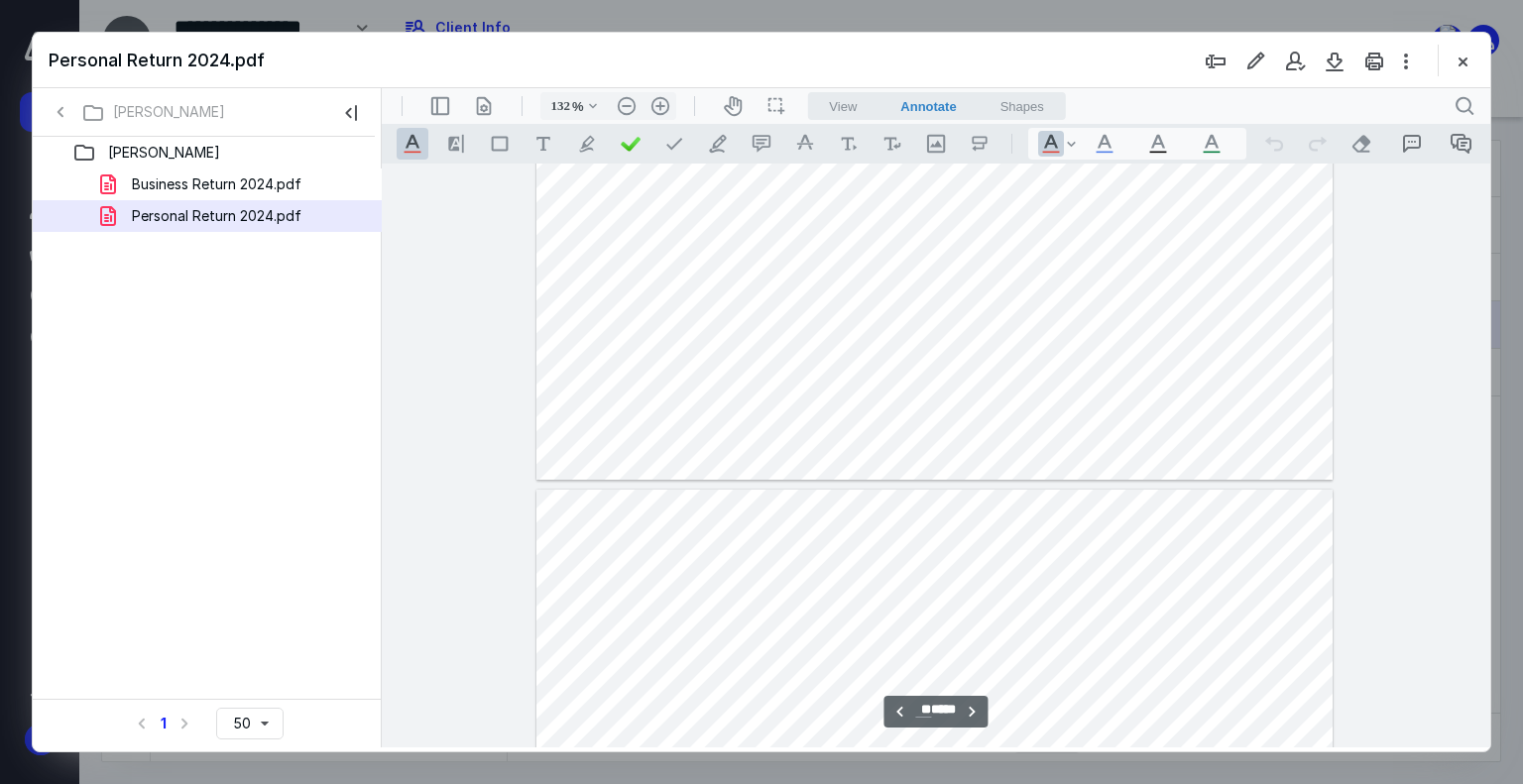 type on "**" 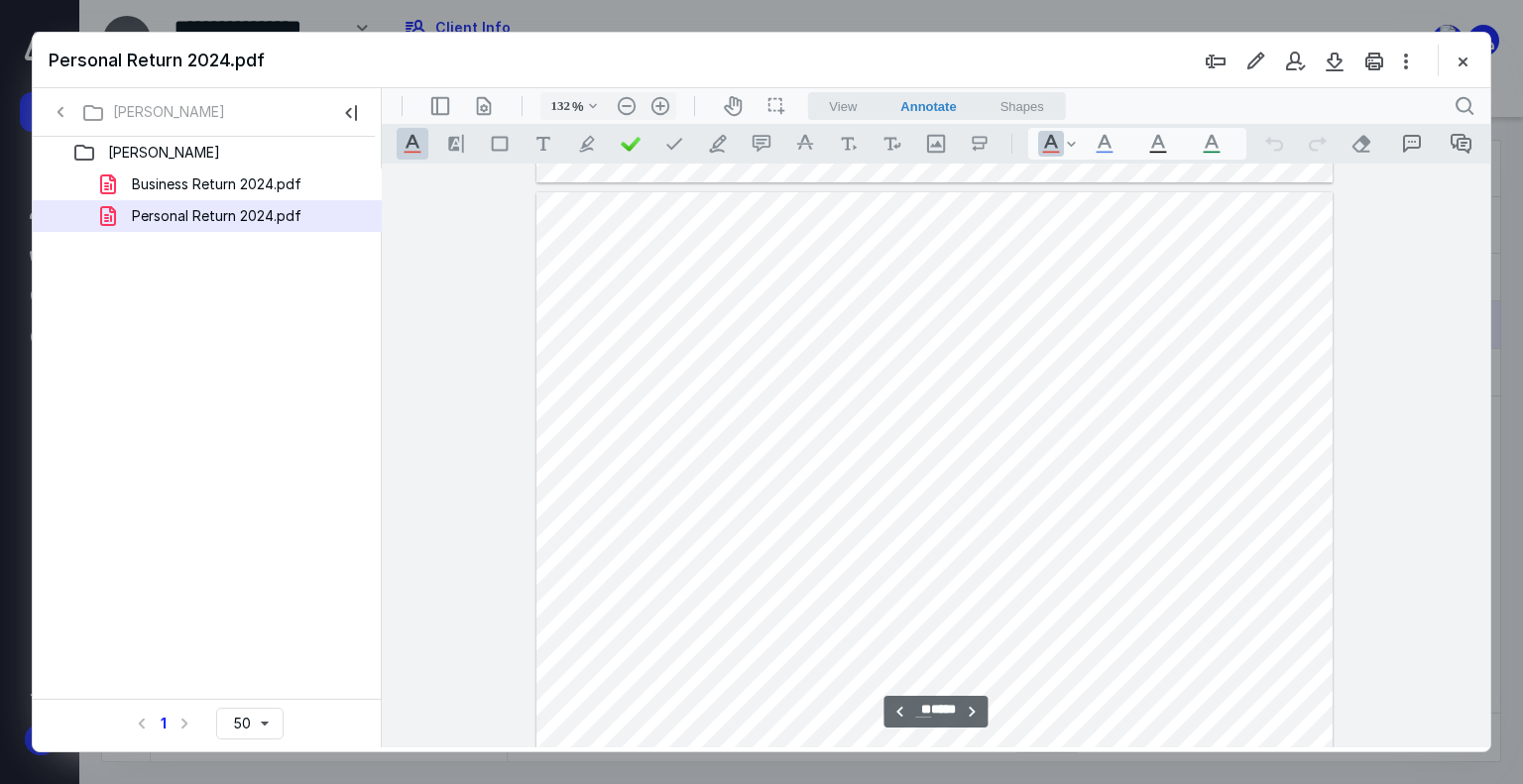 scroll, scrollTop: 29287, scrollLeft: 0, axis: vertical 